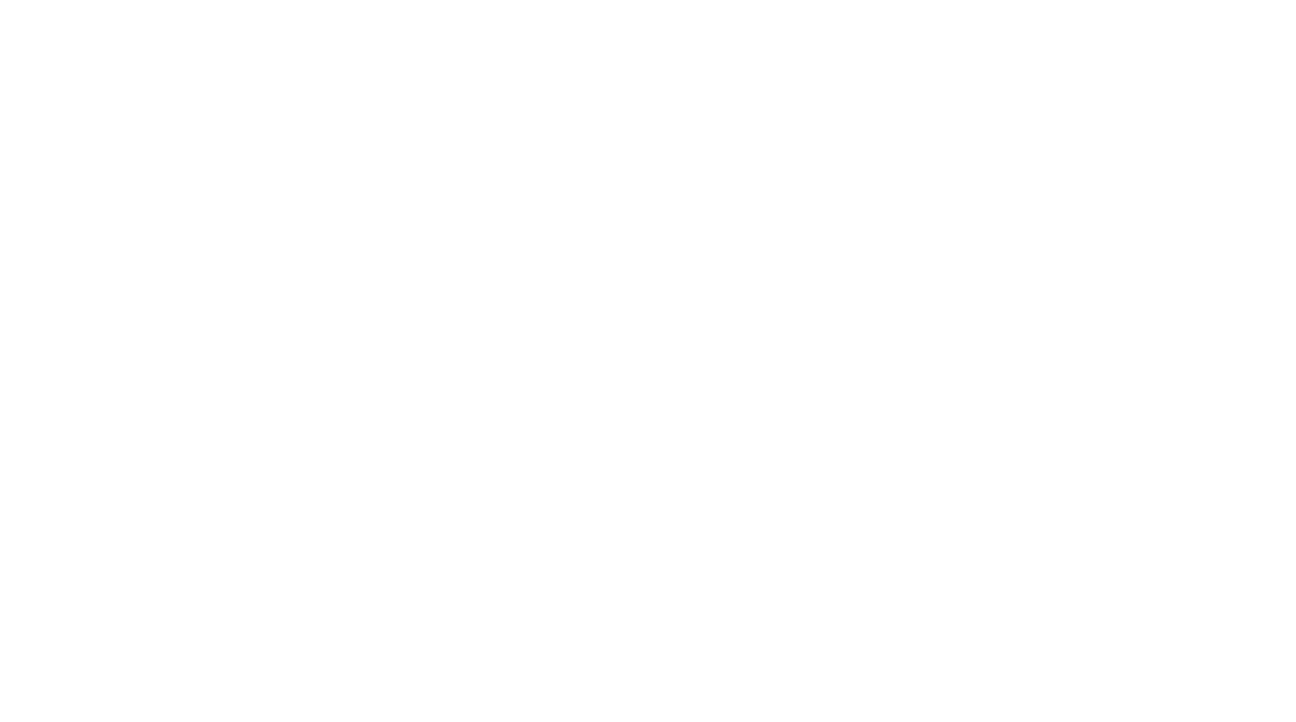 scroll, scrollTop: 0, scrollLeft: 0, axis: both 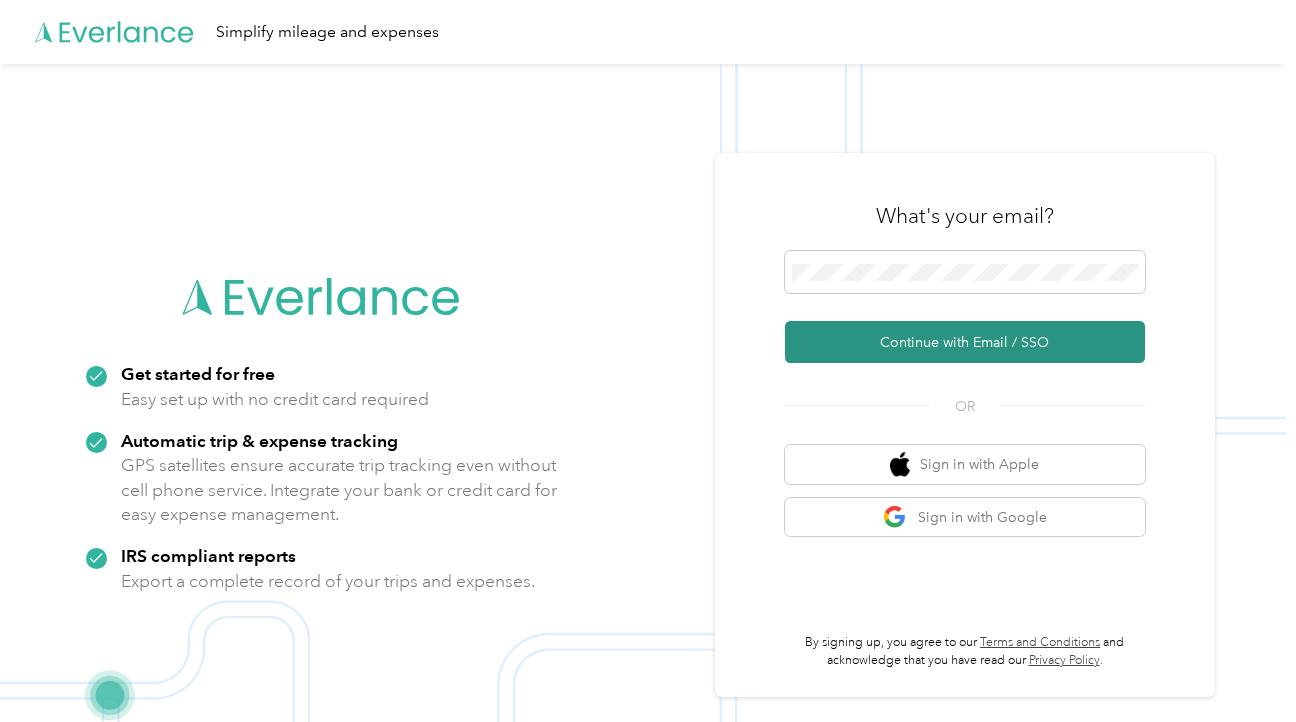 click on "Continue with Email / SSO" at bounding box center (965, 342) 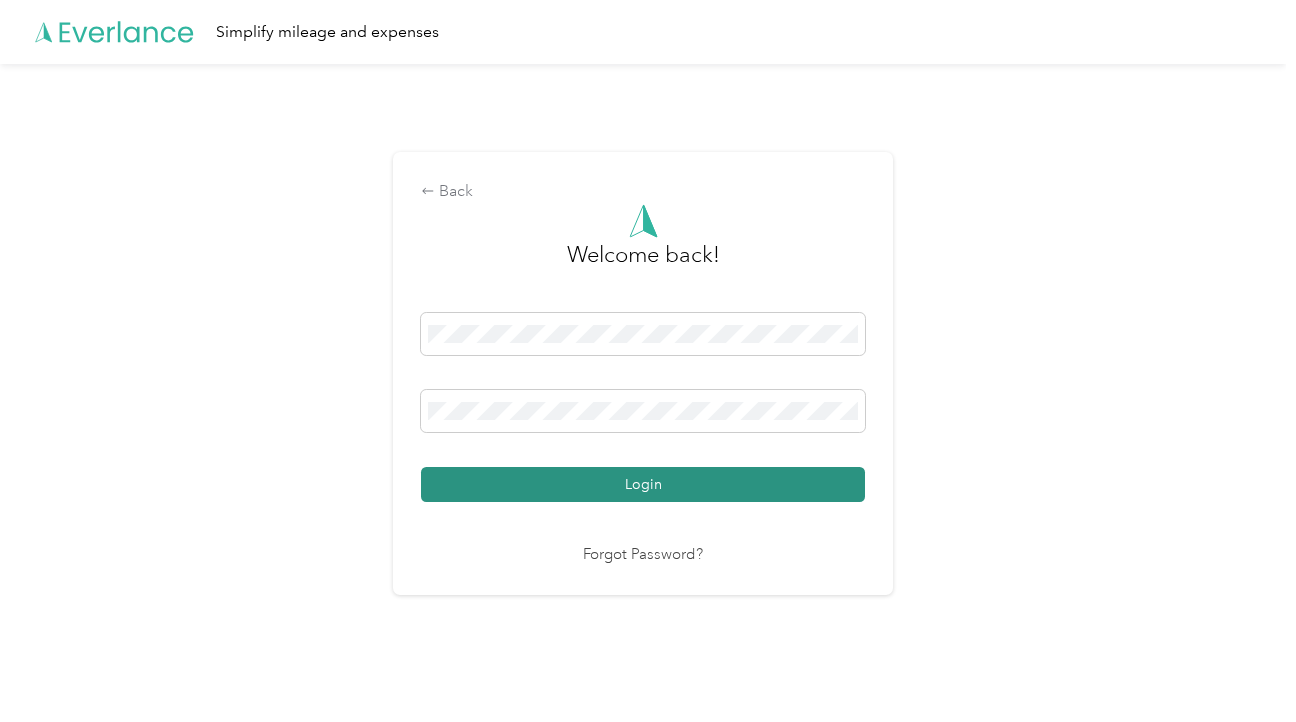 click on "Login" at bounding box center (643, 484) 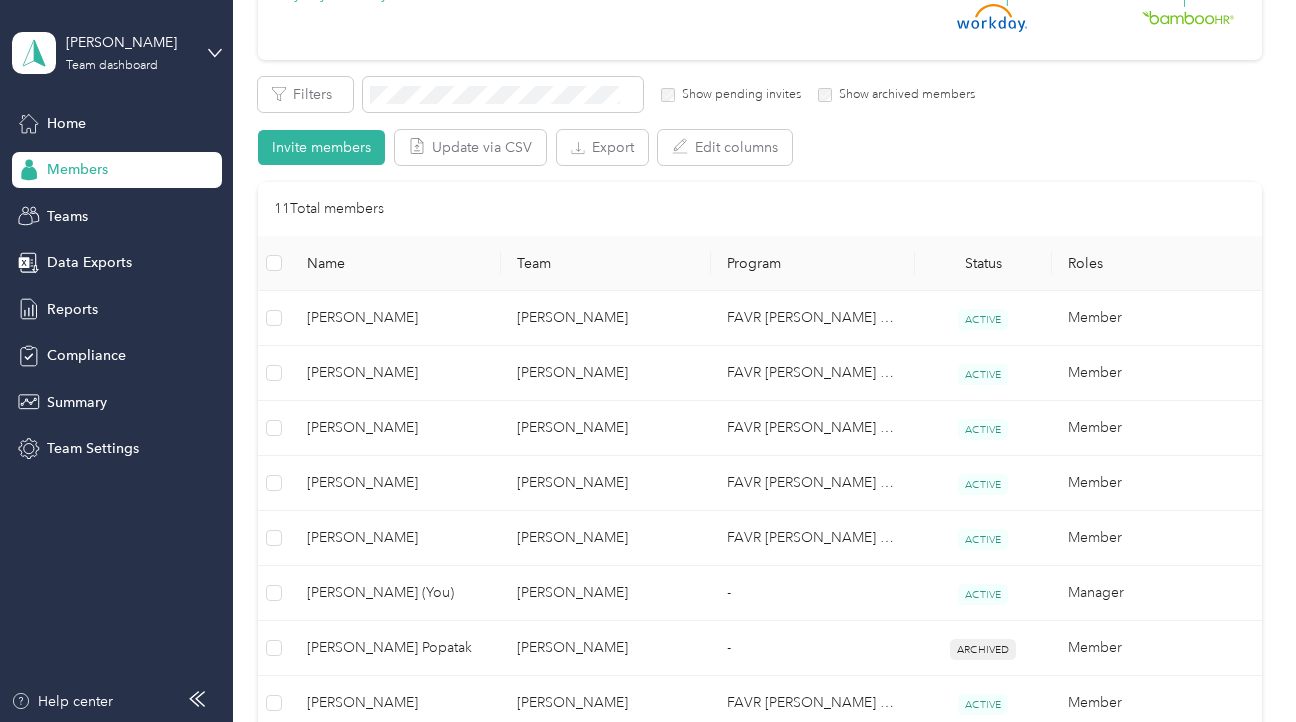 scroll, scrollTop: 292, scrollLeft: 0, axis: vertical 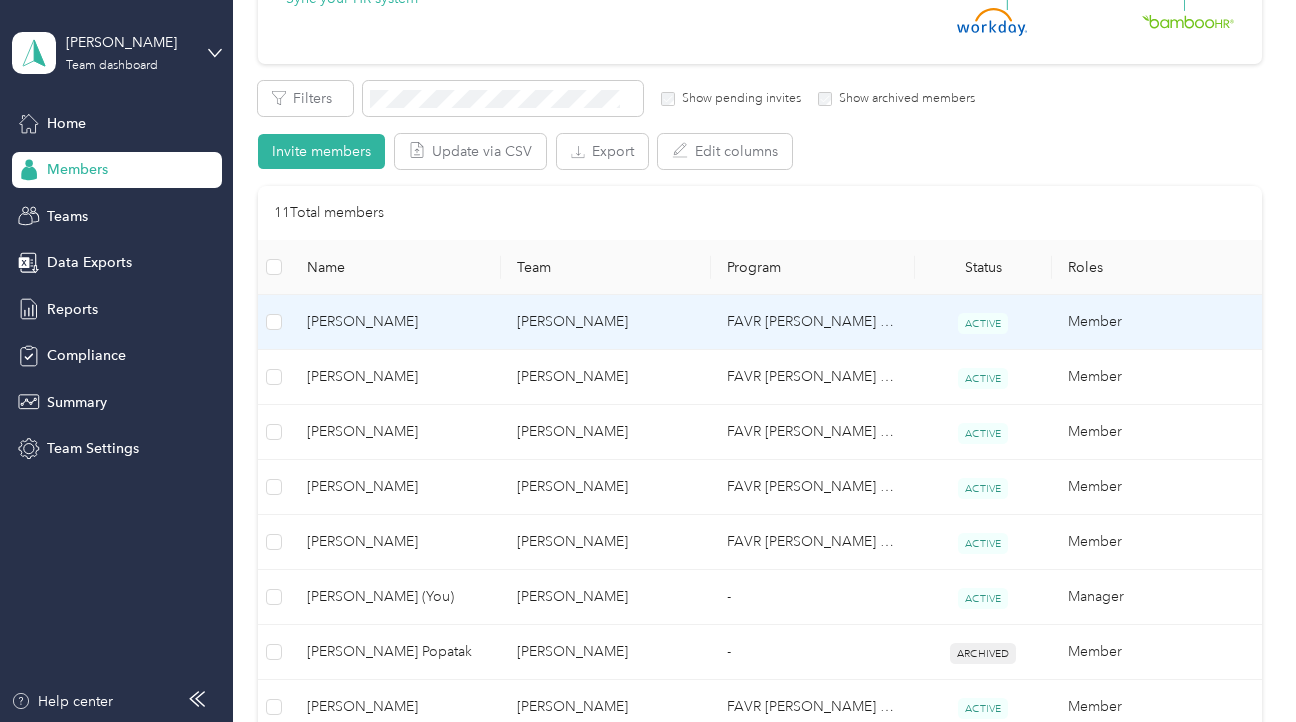 click on "[PERSON_NAME]" at bounding box center (396, 322) 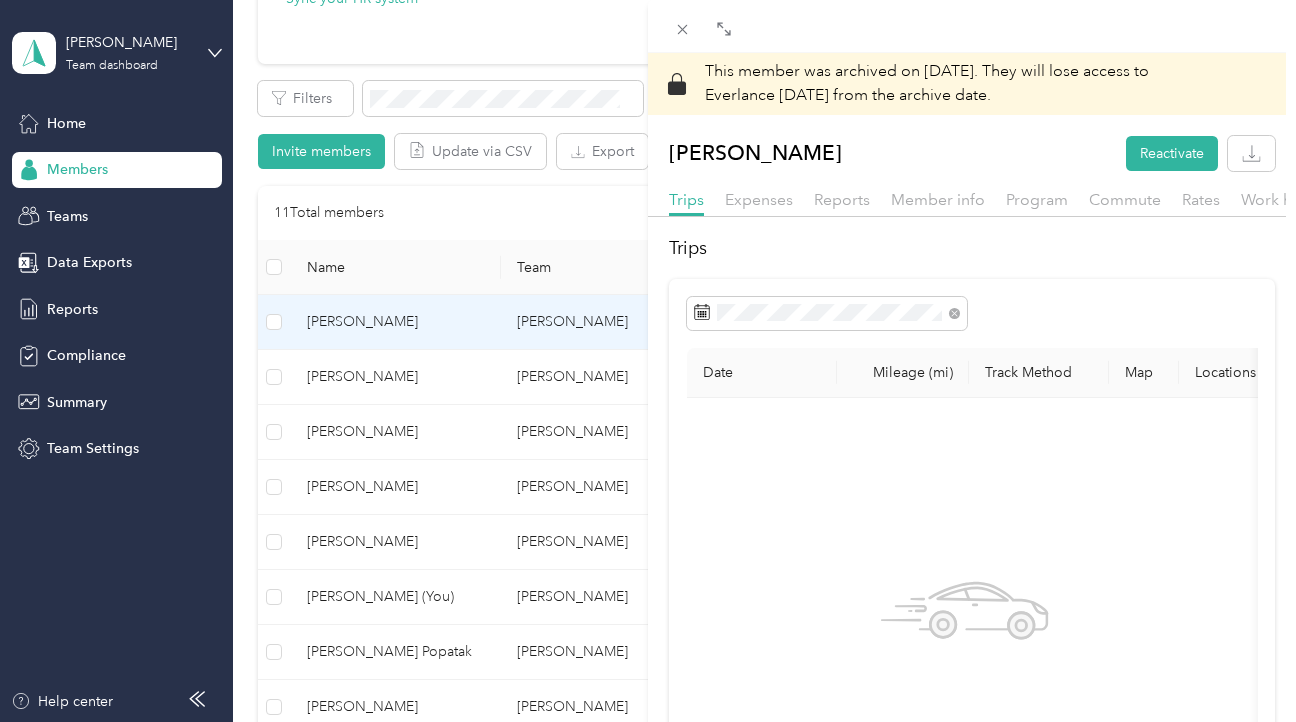 click on "This member was archived on   [DATE] .   They will lose access to Everlance [DATE] from the archive date. [PERSON_NAME]	 Reactivate Trips Expenses Reports Member info Program Commute Rates Work hours Trips Date Mileage (mi) Track Method Map Locations Mileage value Purpose               No trips yet." at bounding box center (648, 361) 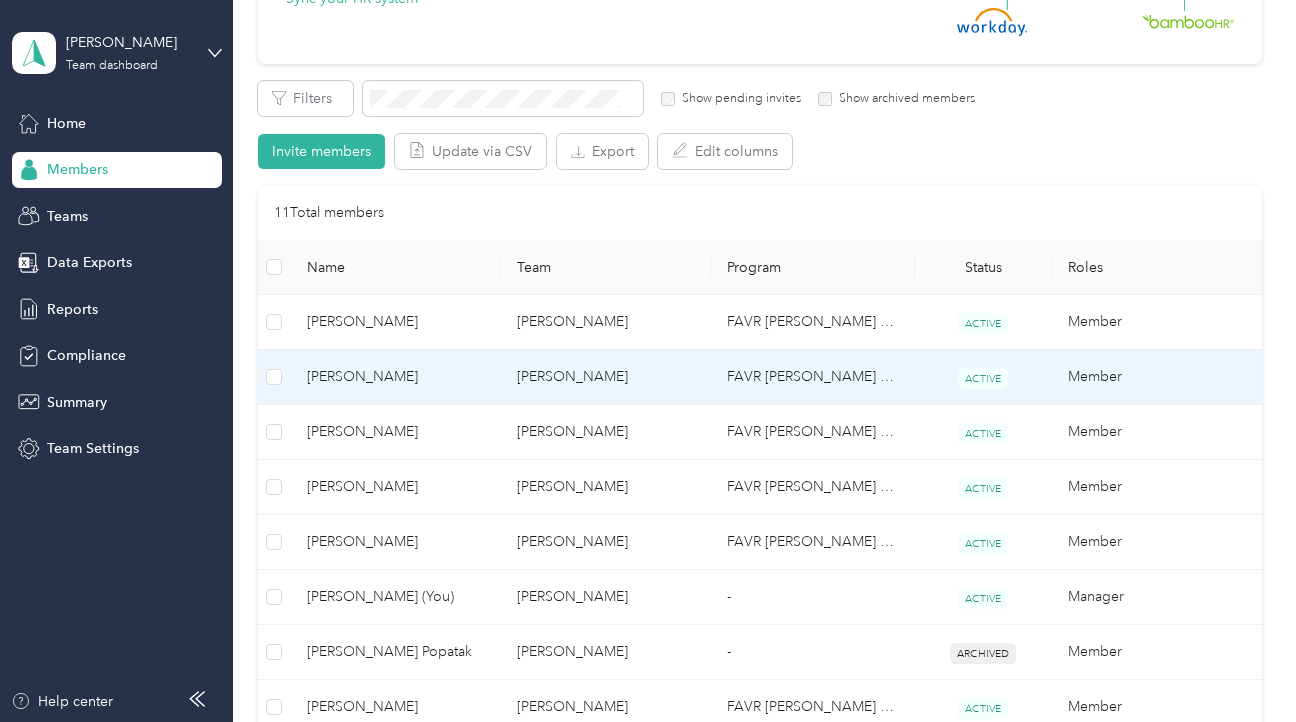 click on "[PERSON_NAME]" at bounding box center (396, 377) 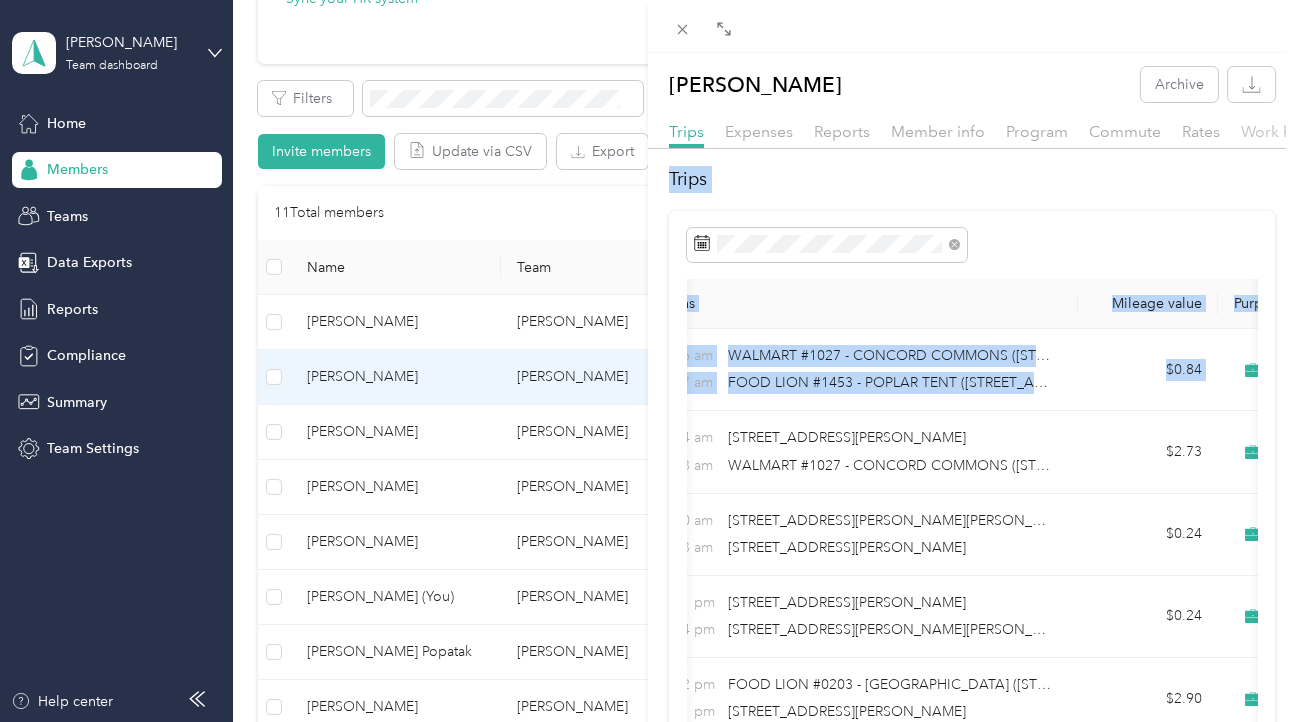 scroll, scrollTop: 0, scrollLeft: 816, axis: horizontal 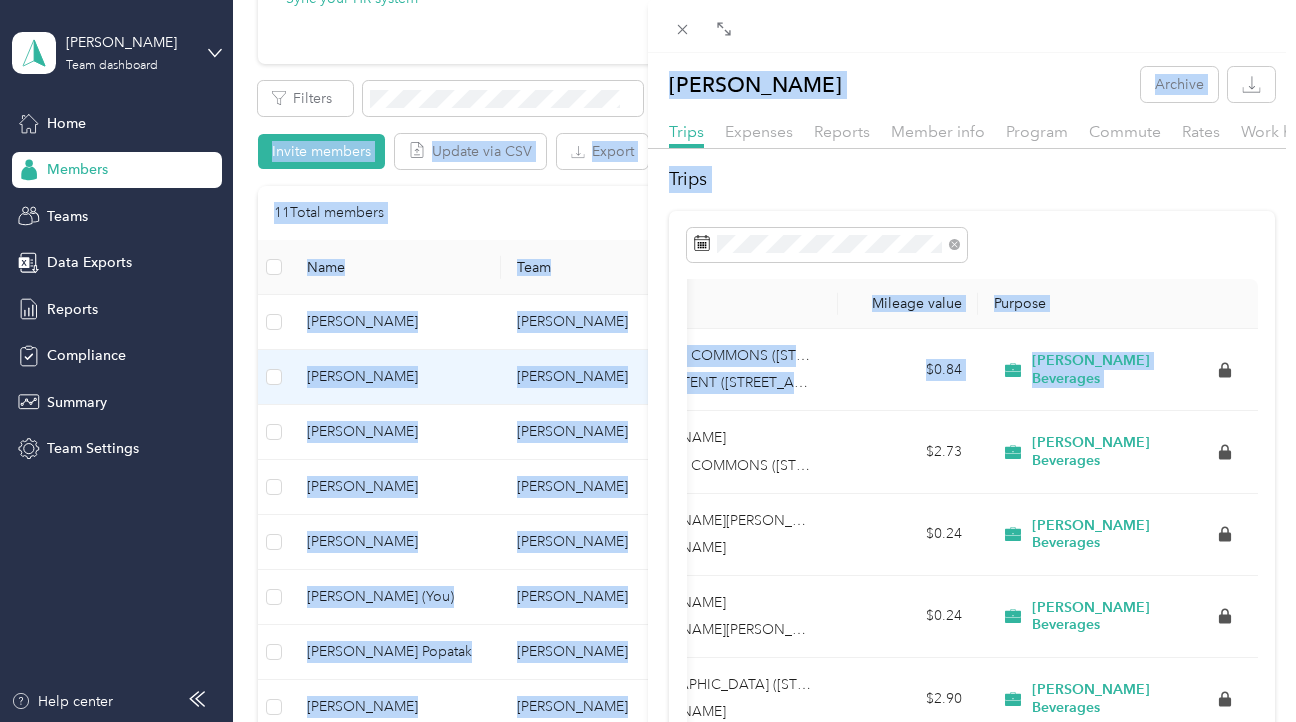 drag, startPoint x: 1001, startPoint y: 443, endPoint x: 1296, endPoint y: 81, distance: 466.97858 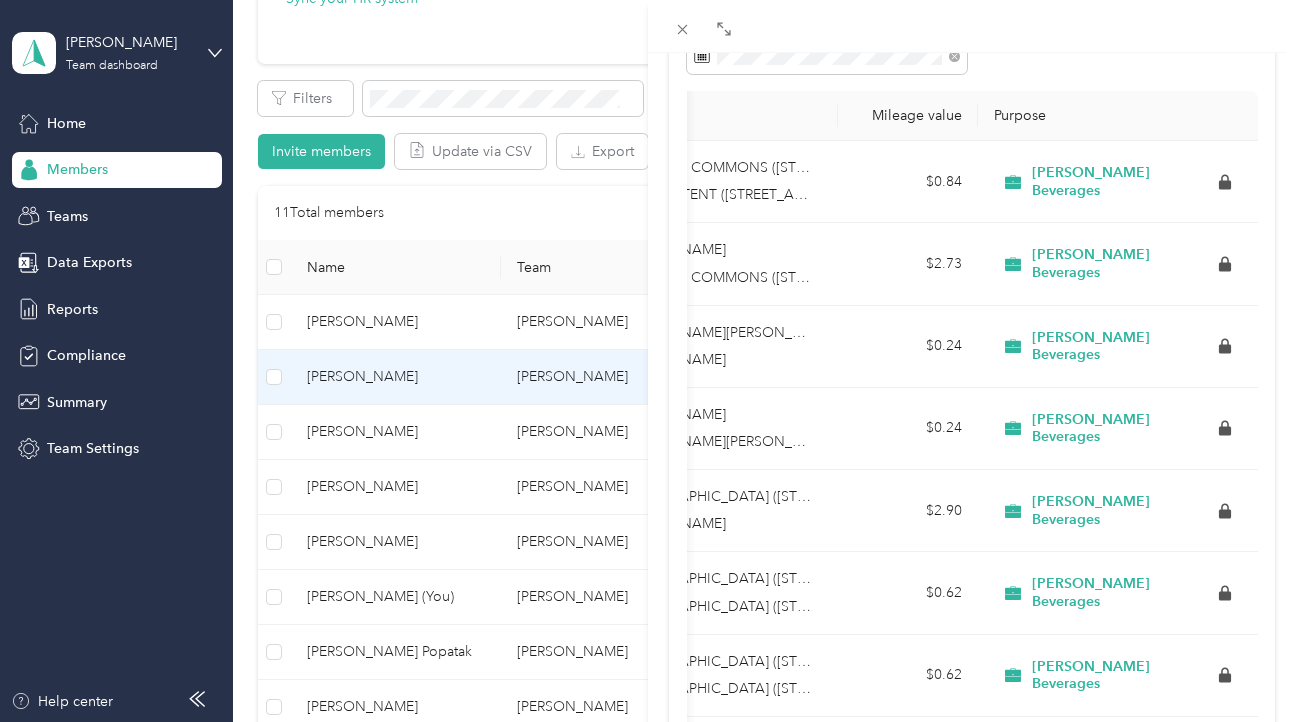 scroll, scrollTop: 0, scrollLeft: 0, axis: both 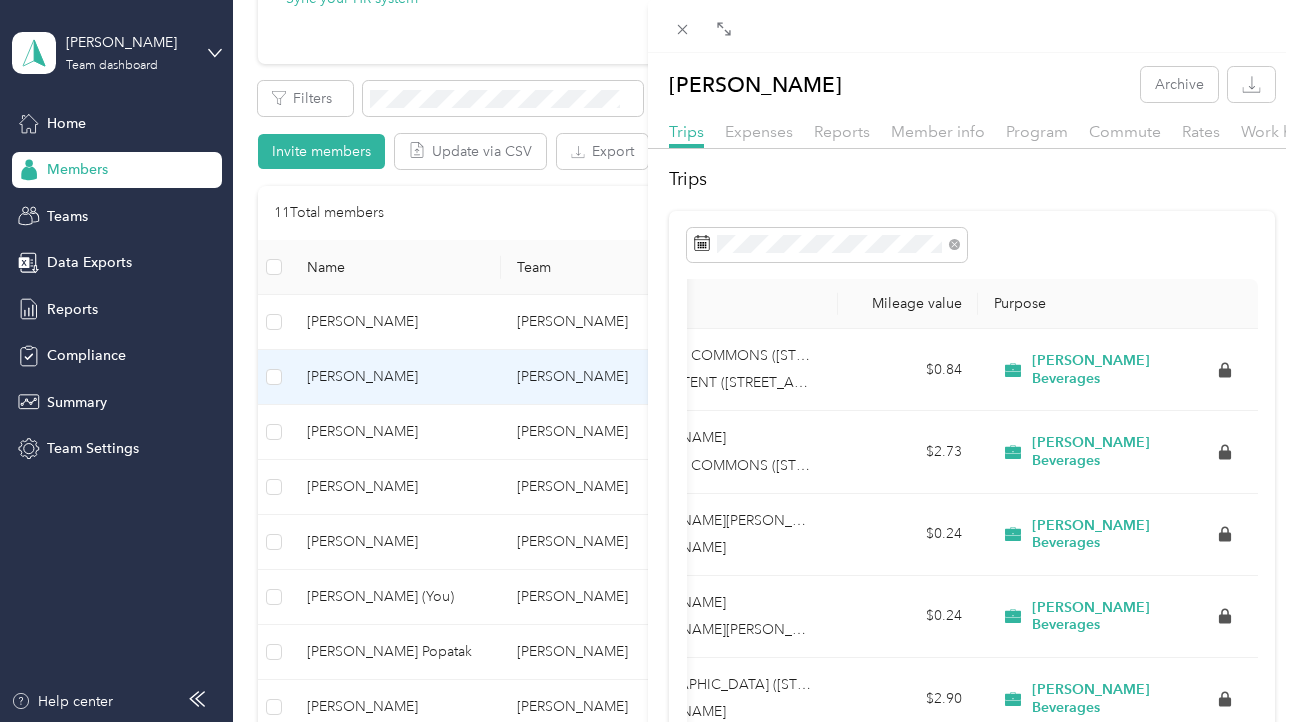 click on "[PERSON_NAME] Archive Trips Expenses Reports Member info Program Commute Rates Work hours Trips Date Mileage (mi) Track Method Map Locations Mileage value Purpose               [DATE] 3.9 GPS 7:56 am WALMART #1027 - [GEOGRAPHIC_DATA] ([STREET_ADDRESS]) 8:07 am FOOD LION #1453 - POPLAR TENT ([STREET_ADDRESS] $0.84 [PERSON_NAME] Beverages [DATE] 12.7 GPS 5:04 am [STREET_ADDRESS][PERSON_NAME] 5:23 am WALMART #1027 - [GEOGRAPHIC_DATA] ([STREET_ADDRESS]) $2.73 [PERSON_NAME] Beverages [DATE] 1.1 GPS 5:00 am [STREET_ADDRESS][PERSON_NAME][PERSON_NAME] 5:03 am [STREET_ADDRESS][PERSON_NAME] $0.24 [PERSON_NAME] Beverages [DATE] 1.1 GPS 2:01 pm [STREET_ADDRESS][PERSON_NAME] 2:04 pm [STREET_ADDRESS][PERSON_NAME][PERSON_NAME] $0.24 [PERSON_NAME] Beverages [DATE] 13.5 GPS 1:42 pm FOOD LION #0203 - [GEOGRAPHIC_DATA] ([STREET_ADDRESS]) 2:01 pm [STREET_ADDRESS][PERSON_NAME] $2.90 [PERSON_NAME] Beverages [DATE] 2.9 GPS 12:26 pm 12:36 pm $0.62 [PERSON_NAME] Beverages [DATE] 2.9 GPS 11:40 am" at bounding box center (648, 361) 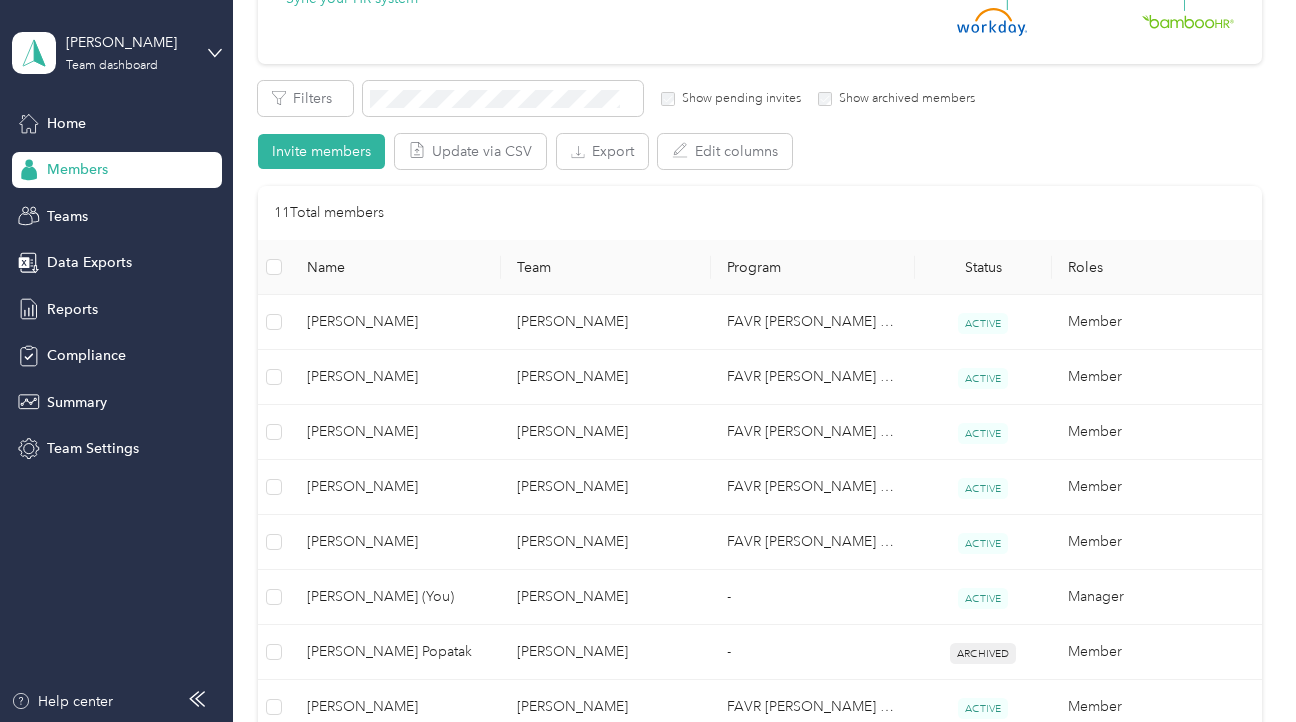 click on "Drag to resize Click to close [PERSON_NAME] Archive Trips Expenses Reports Member info Program Commute Rates Work hours Trips Date Mileage (mi) Track Method Map Locations Mileage value Purpose               No trips yet." at bounding box center [643, 722] 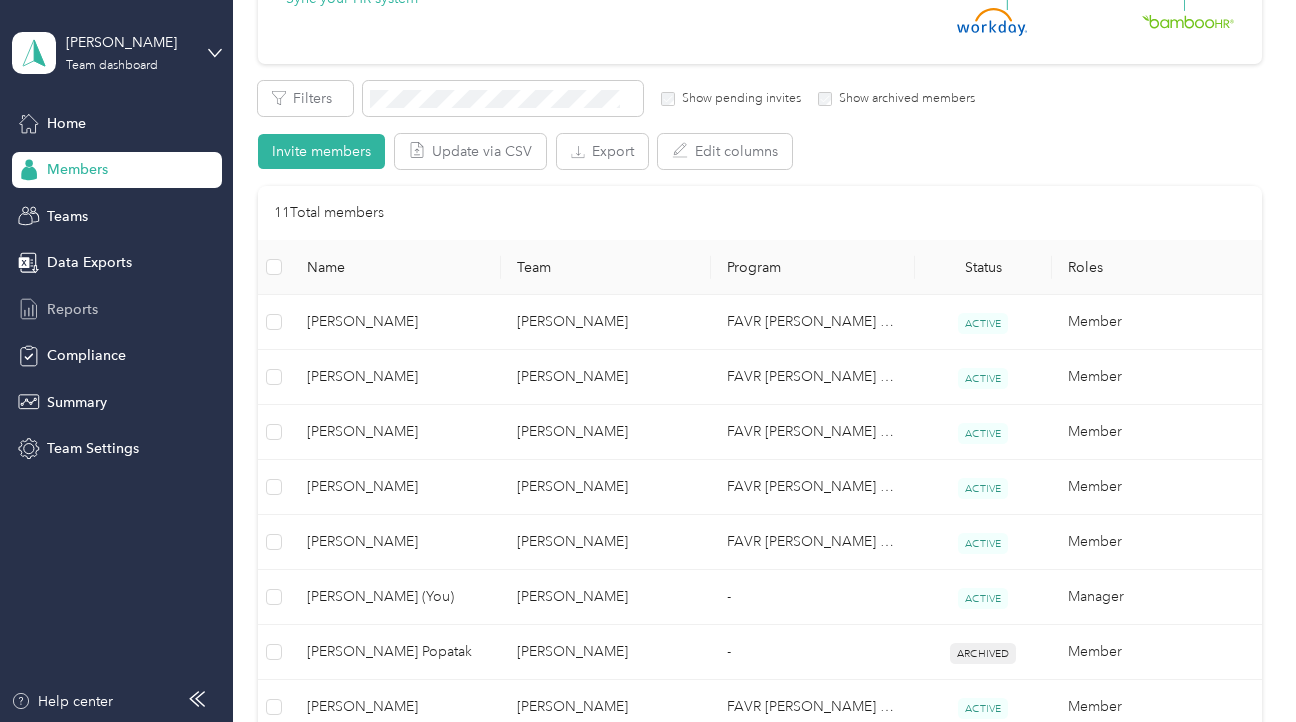 click on "Reports" at bounding box center [72, 309] 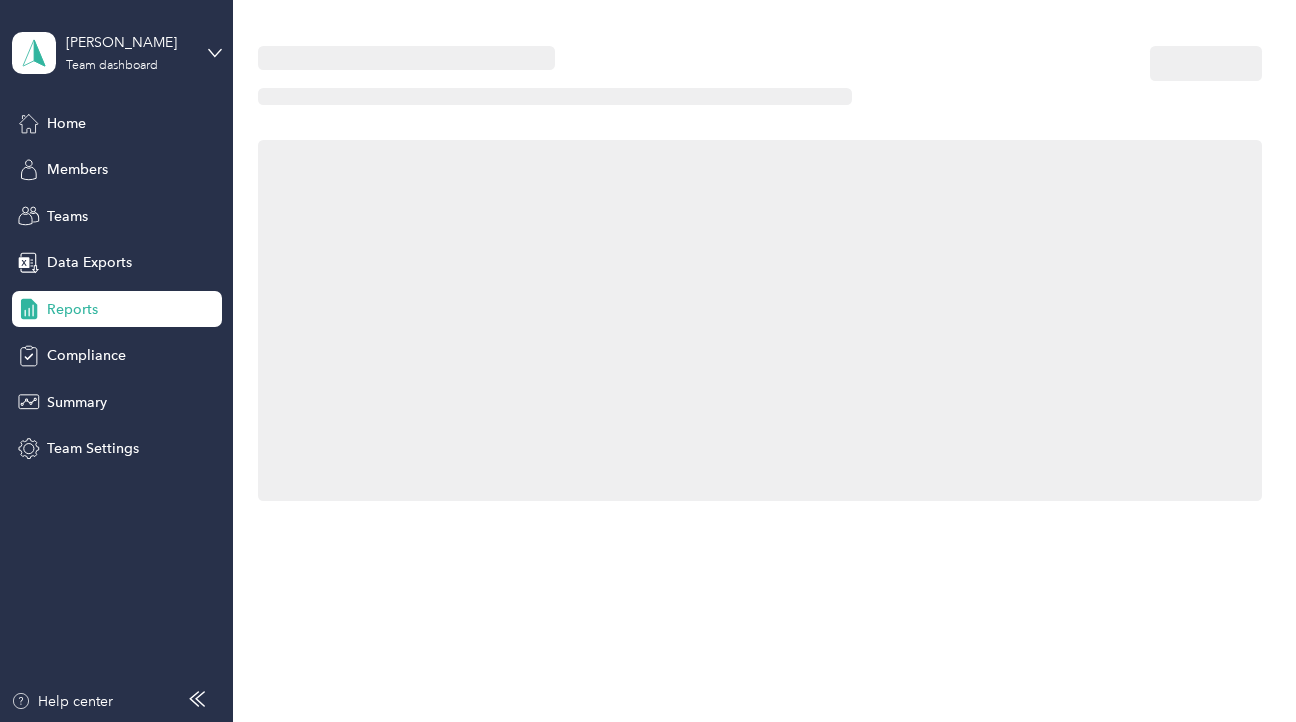 scroll, scrollTop: 0, scrollLeft: 0, axis: both 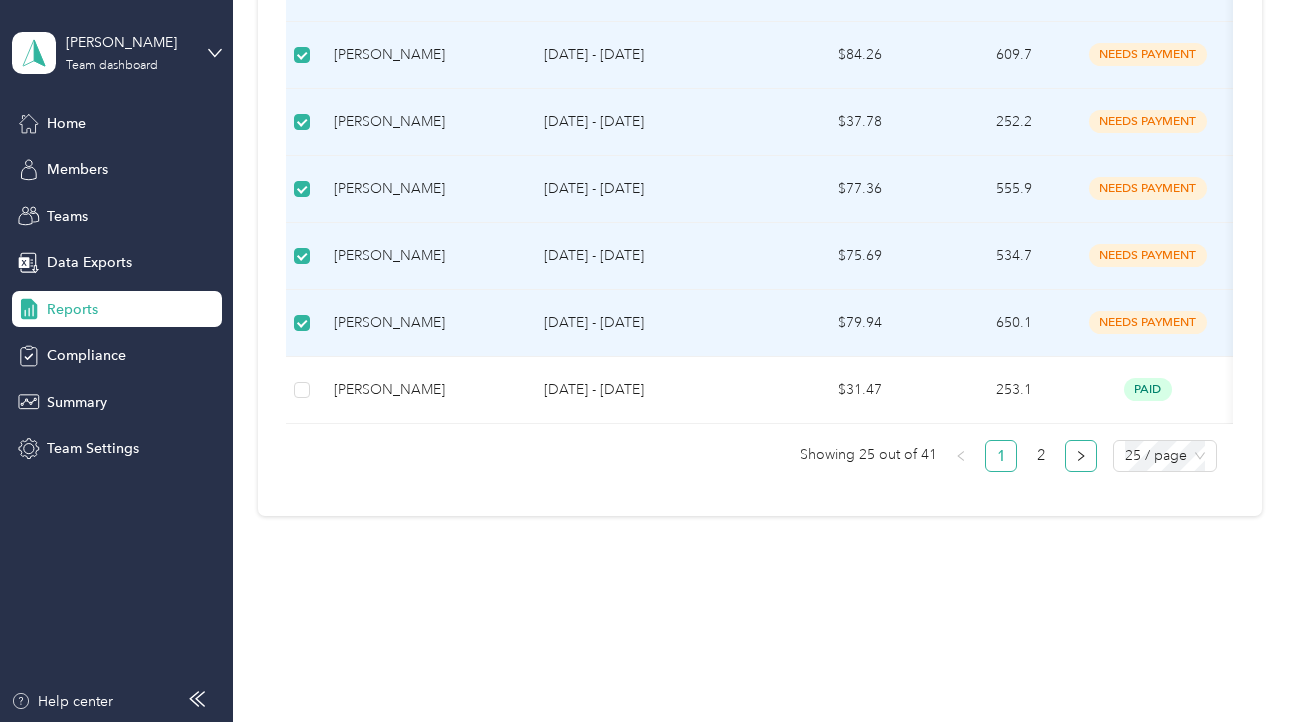 click 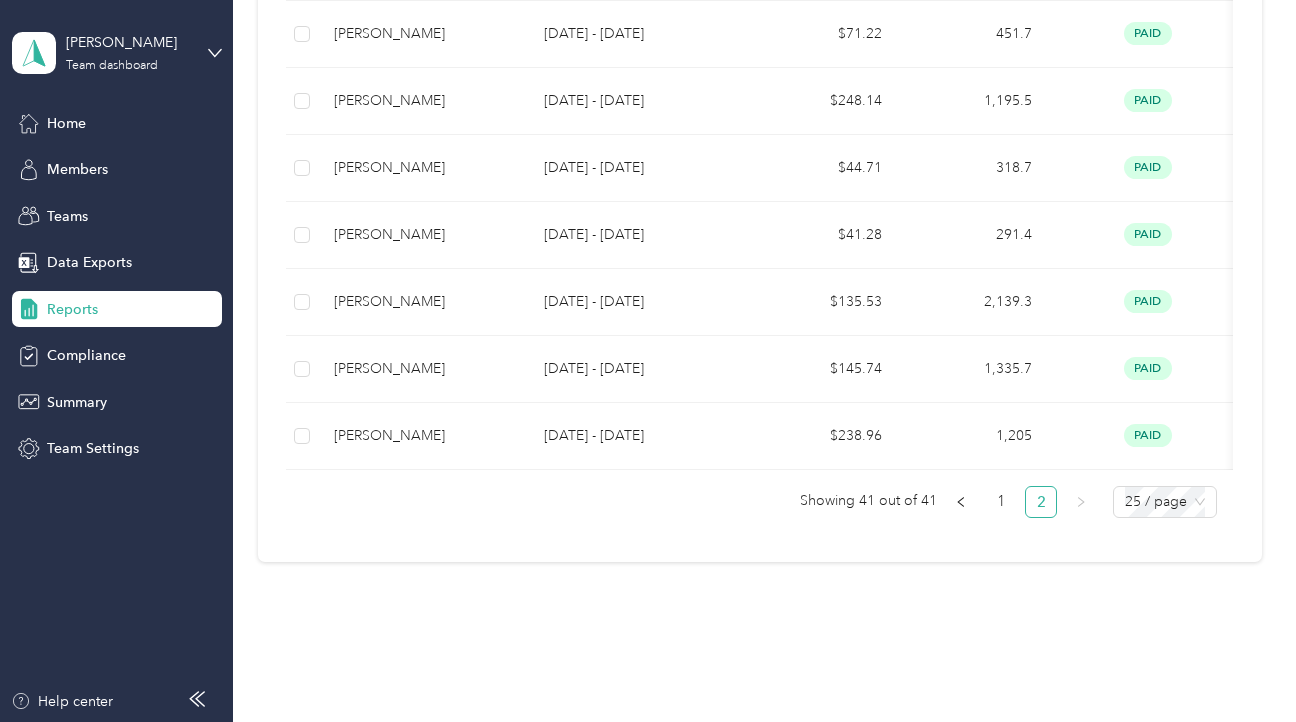 scroll, scrollTop: 1135, scrollLeft: 0, axis: vertical 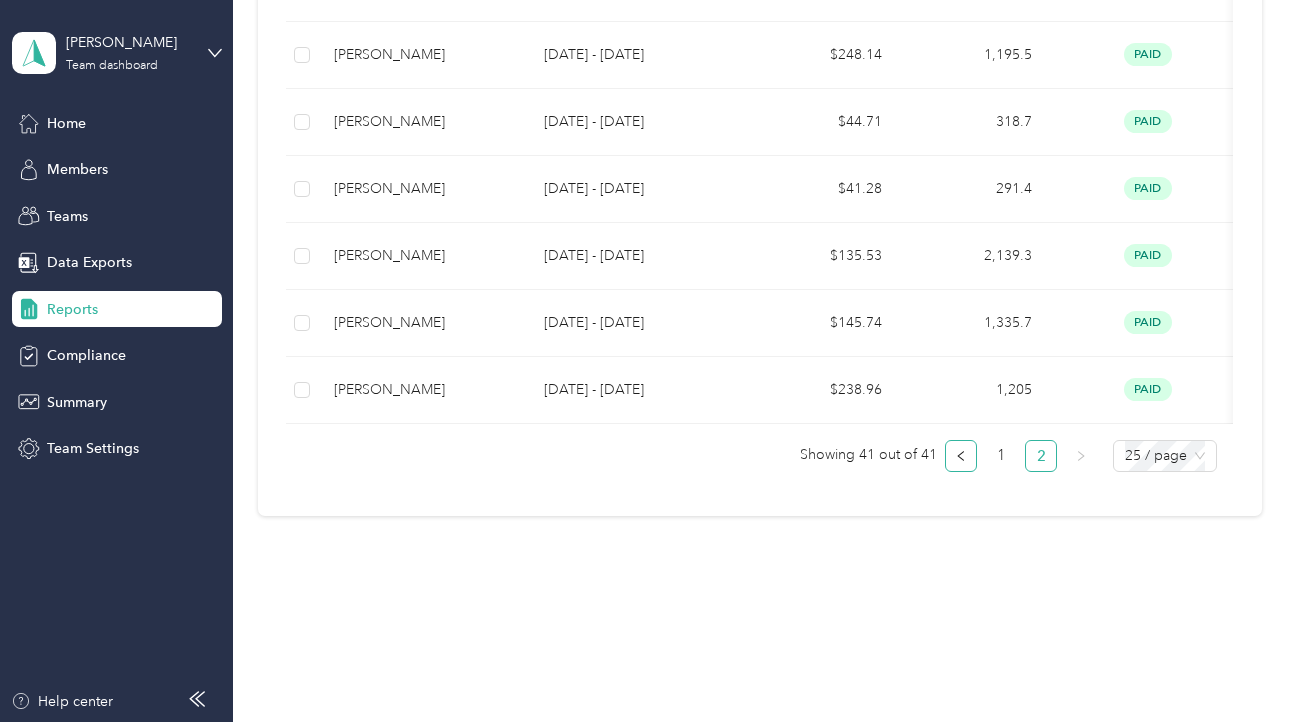 click at bounding box center (961, 456) 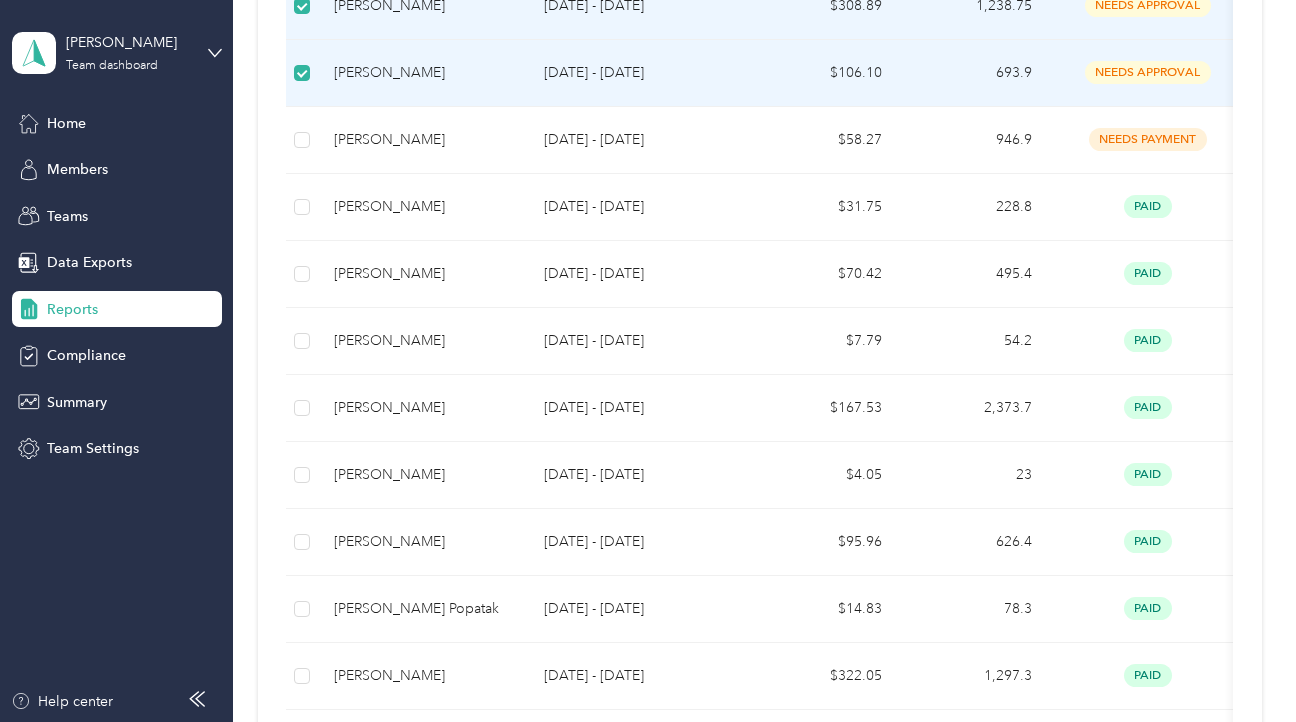 scroll, scrollTop: 0, scrollLeft: 0, axis: both 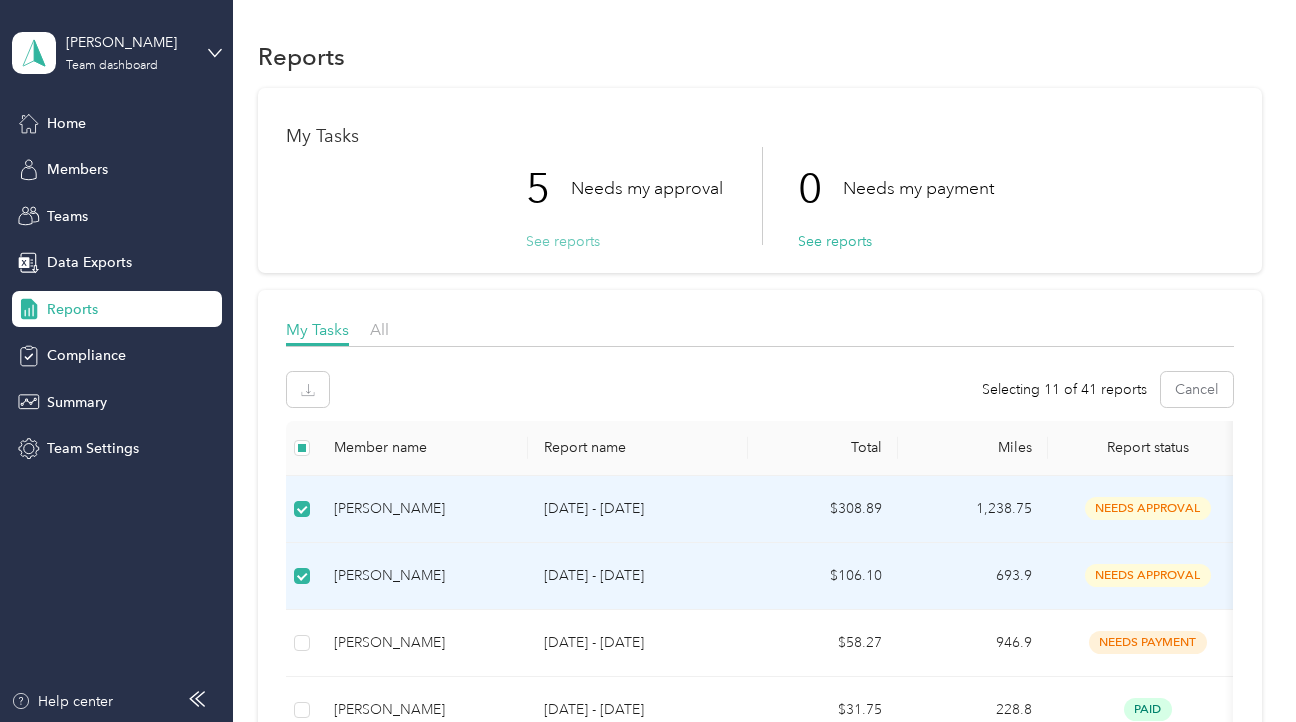 click on "See reports" at bounding box center (563, 241) 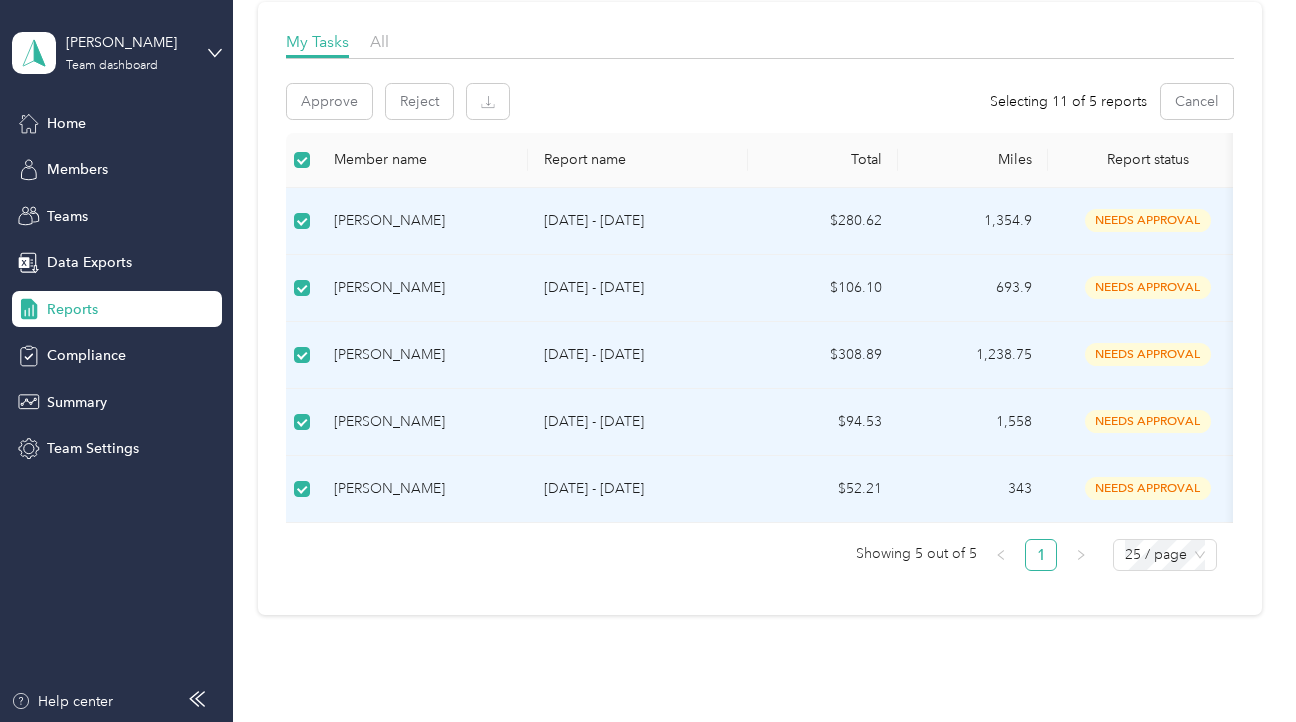scroll, scrollTop: 288, scrollLeft: 0, axis: vertical 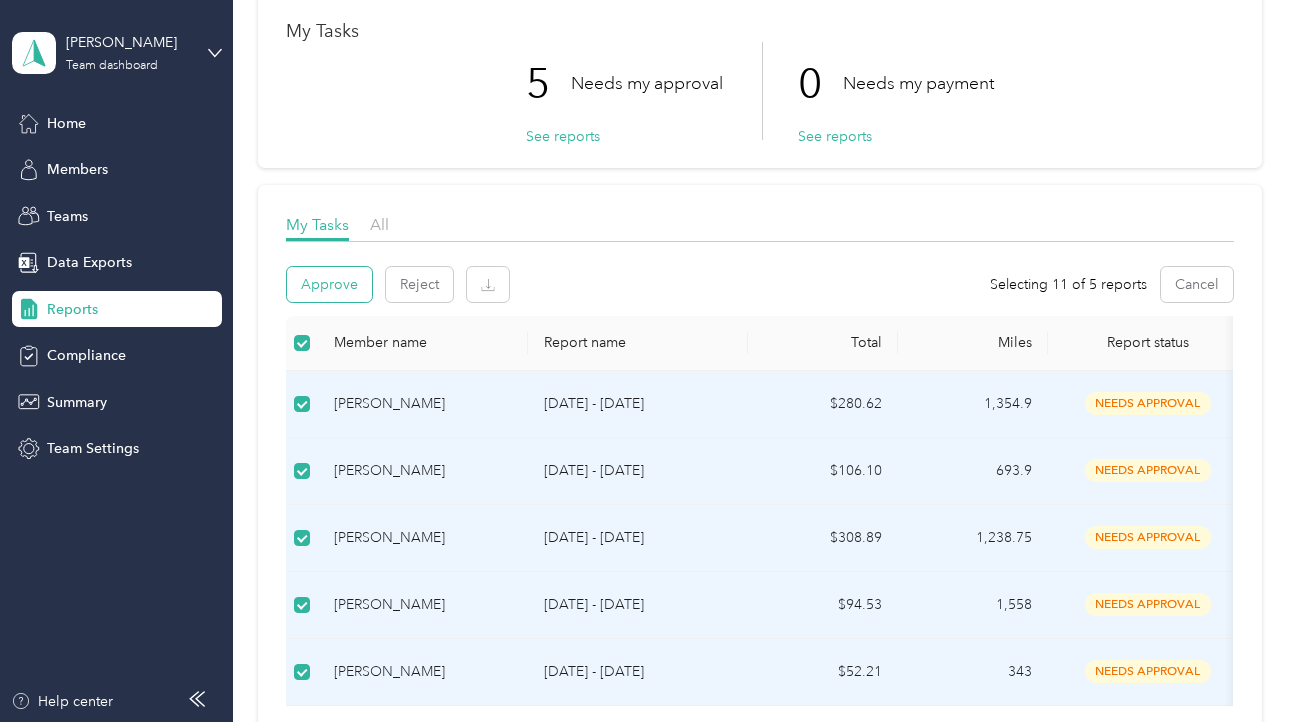 click on "Approve" at bounding box center [329, 284] 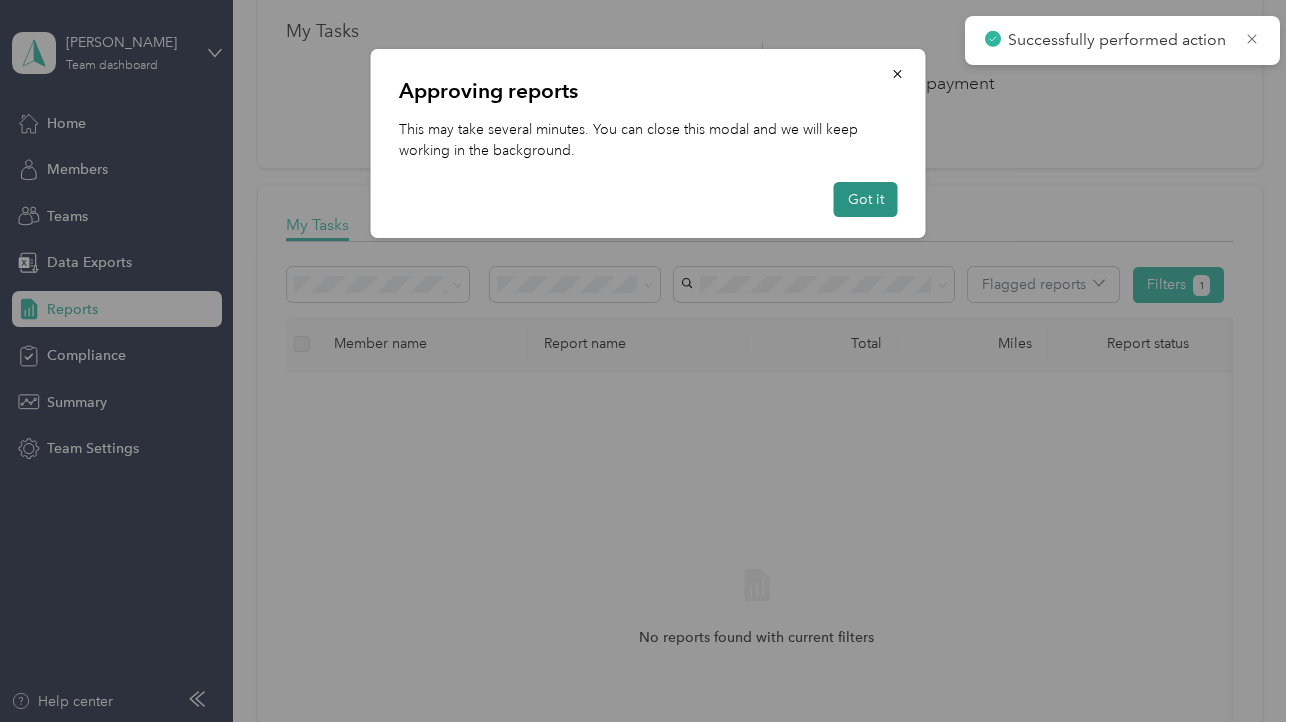 click on "Got it" at bounding box center (866, 199) 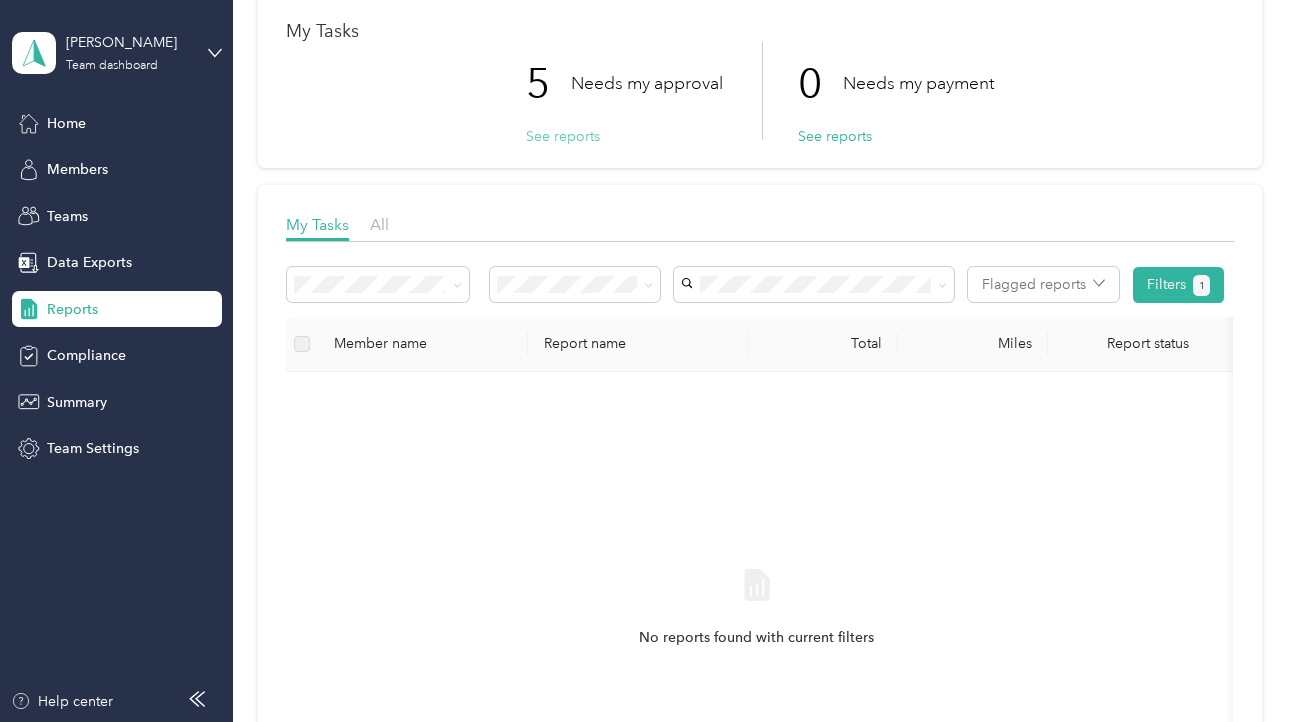 click on "See reports" at bounding box center (563, 136) 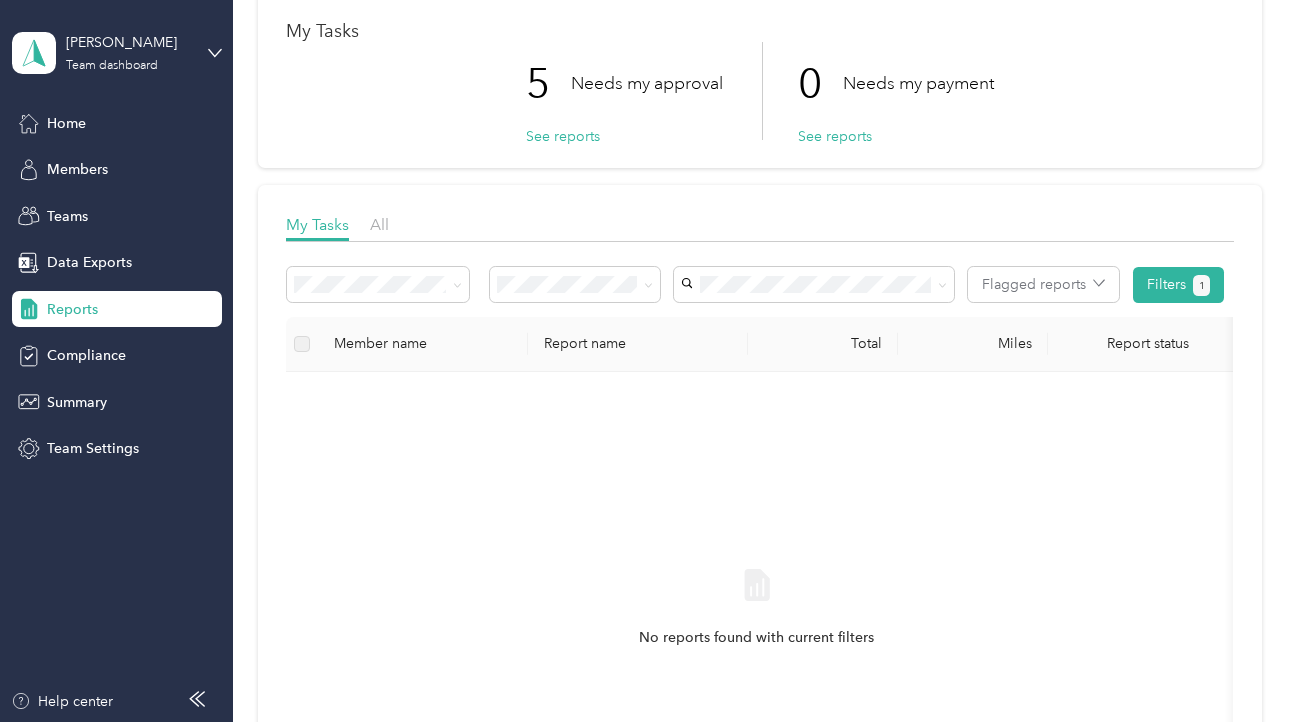 scroll, scrollTop: 35, scrollLeft: 0, axis: vertical 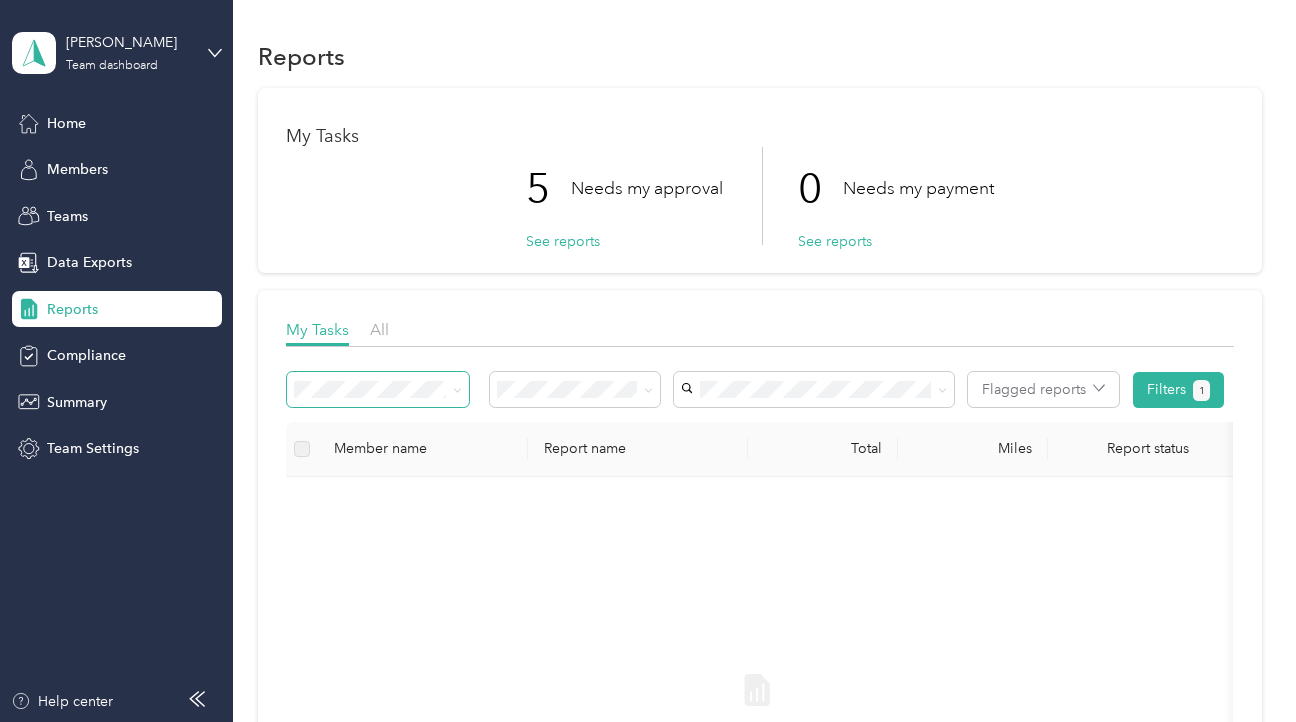 click 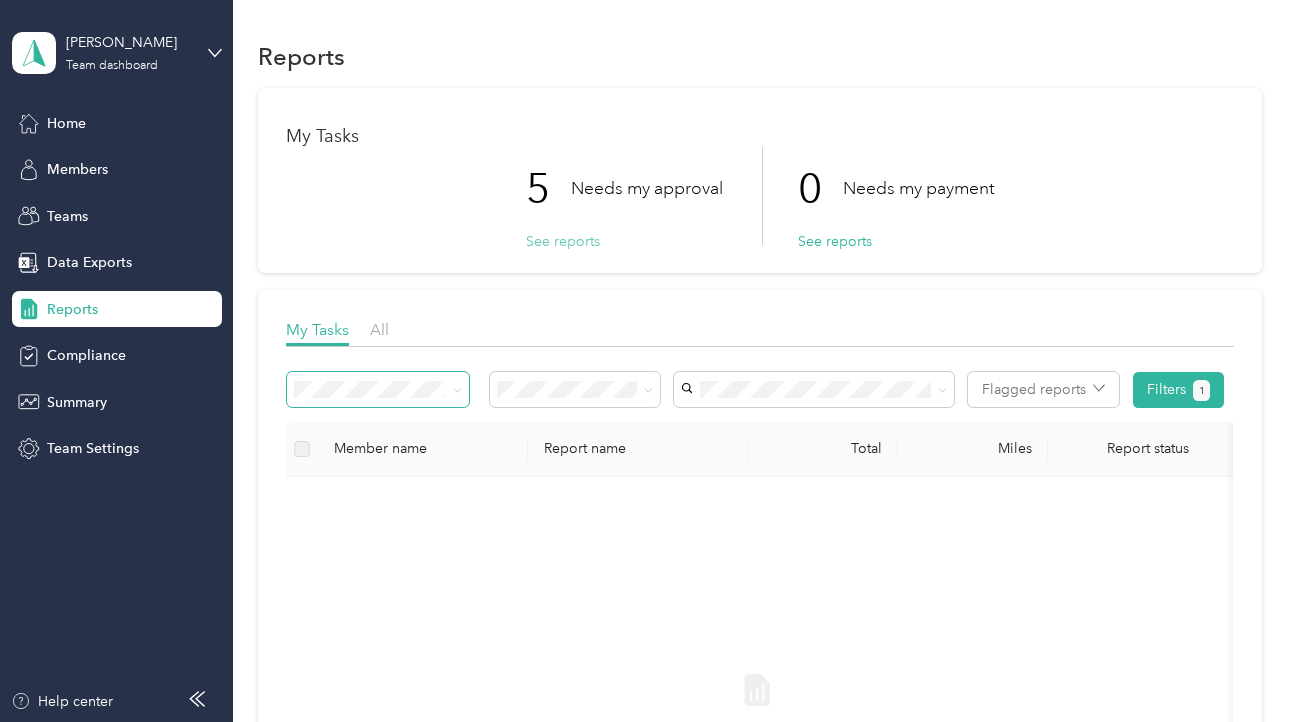 click on "See reports" at bounding box center [563, 241] 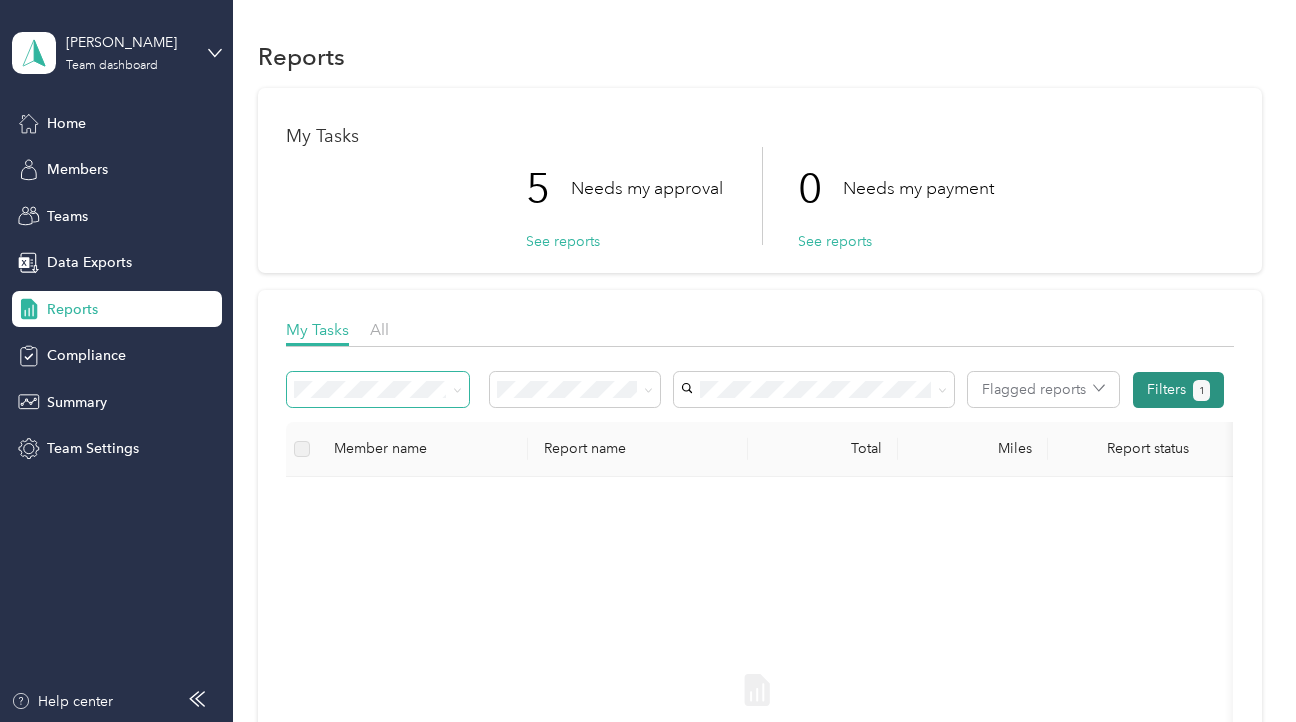 click on "Filters 1" at bounding box center [1178, 390] 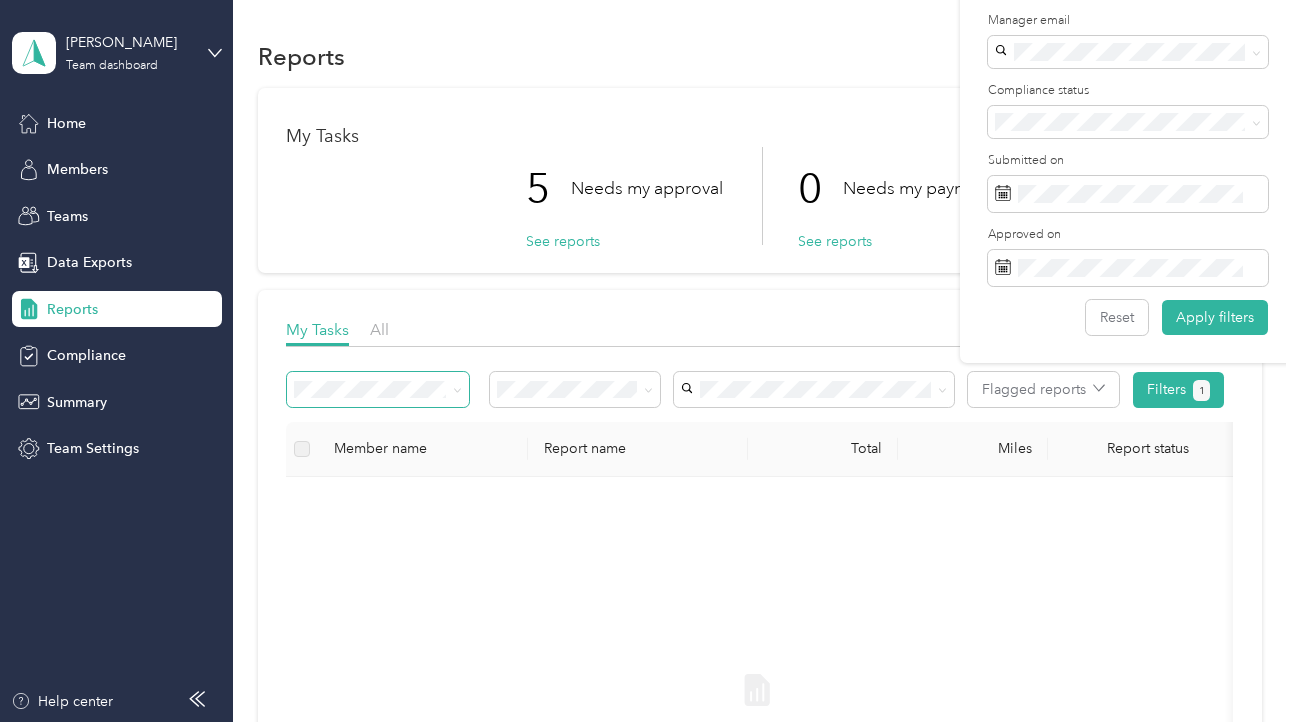 click on "My Tasks All" at bounding box center [760, 332] 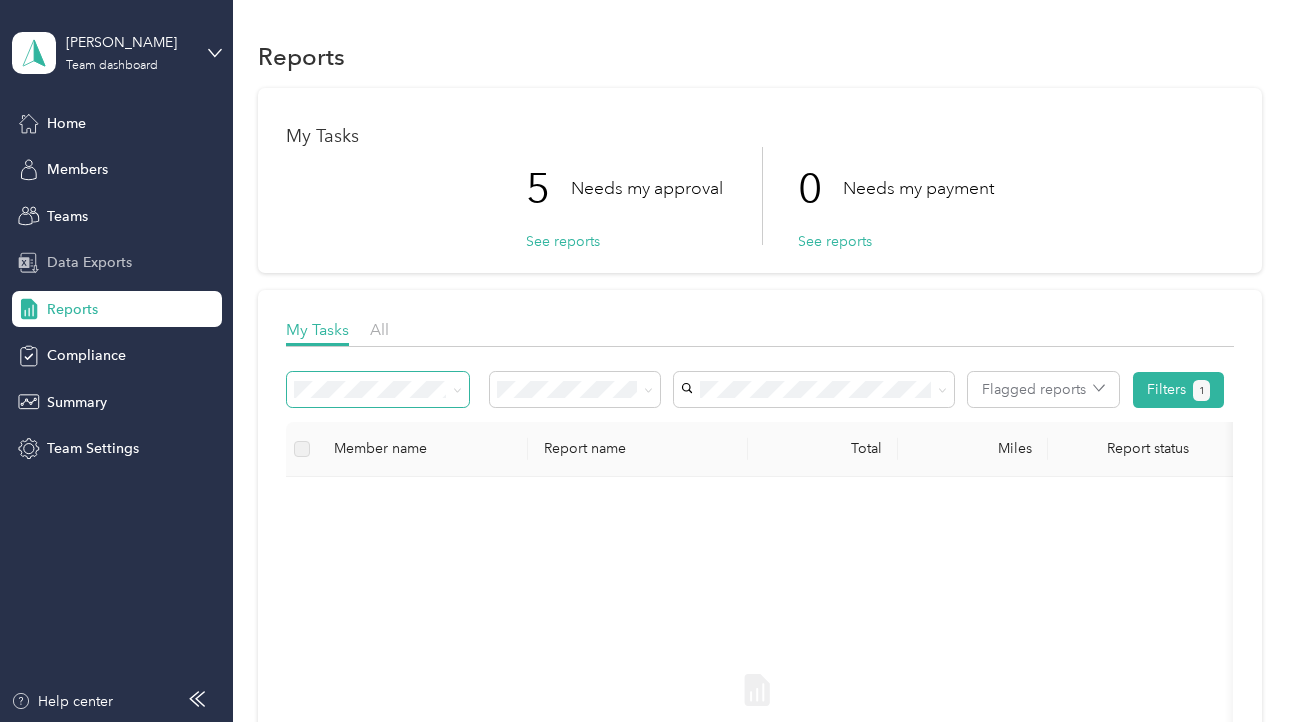 click on "Data Exports" at bounding box center [89, 262] 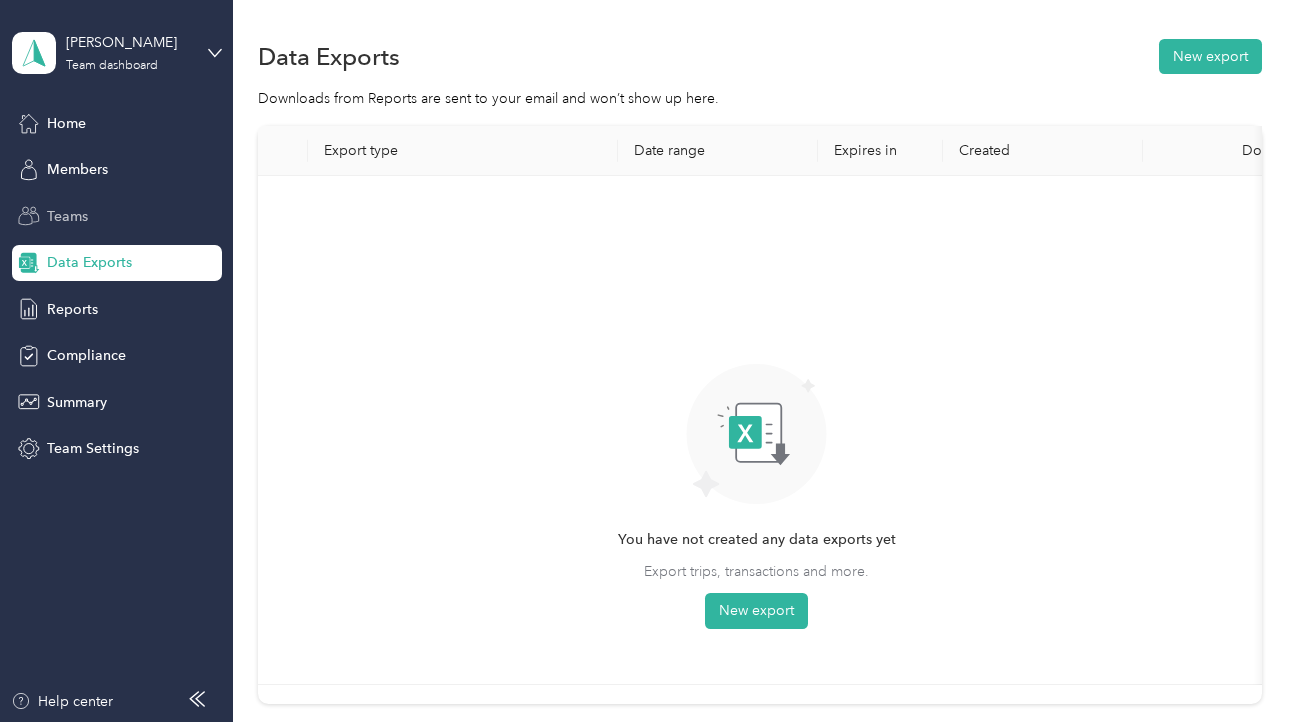 click on "Teams" at bounding box center (67, 216) 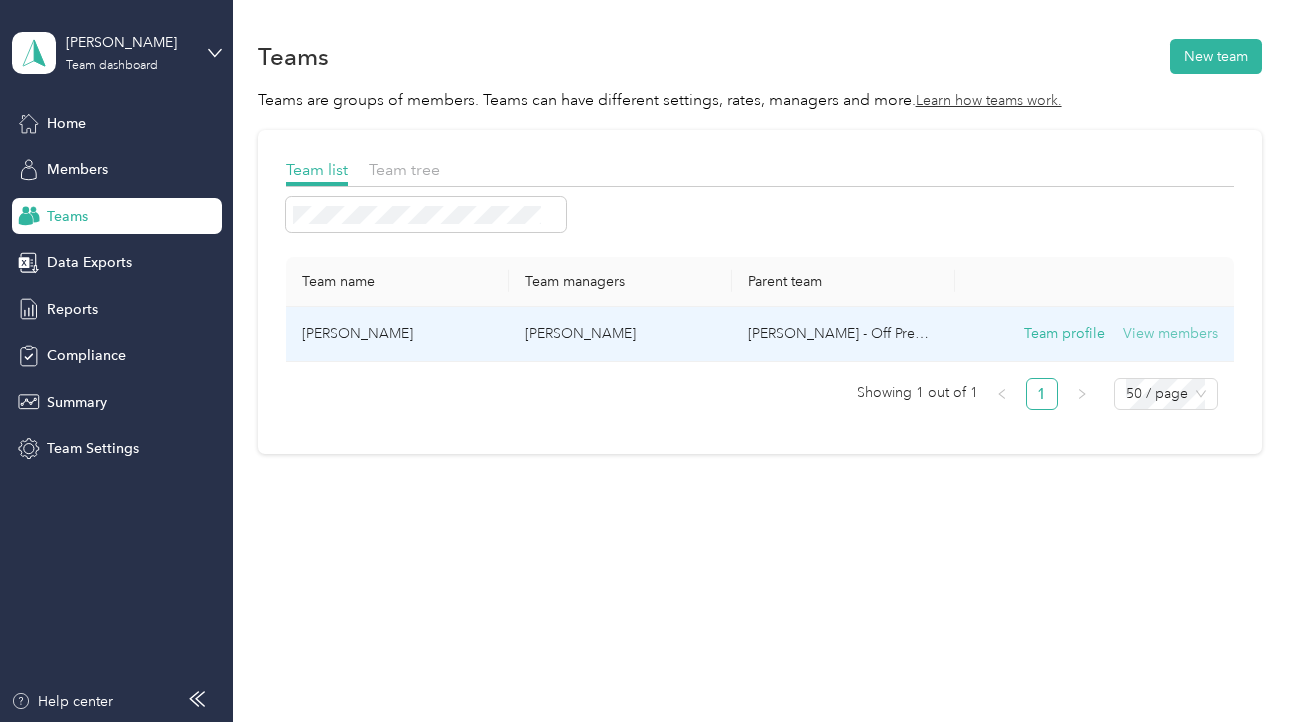 click on "View members" at bounding box center (1170, 334) 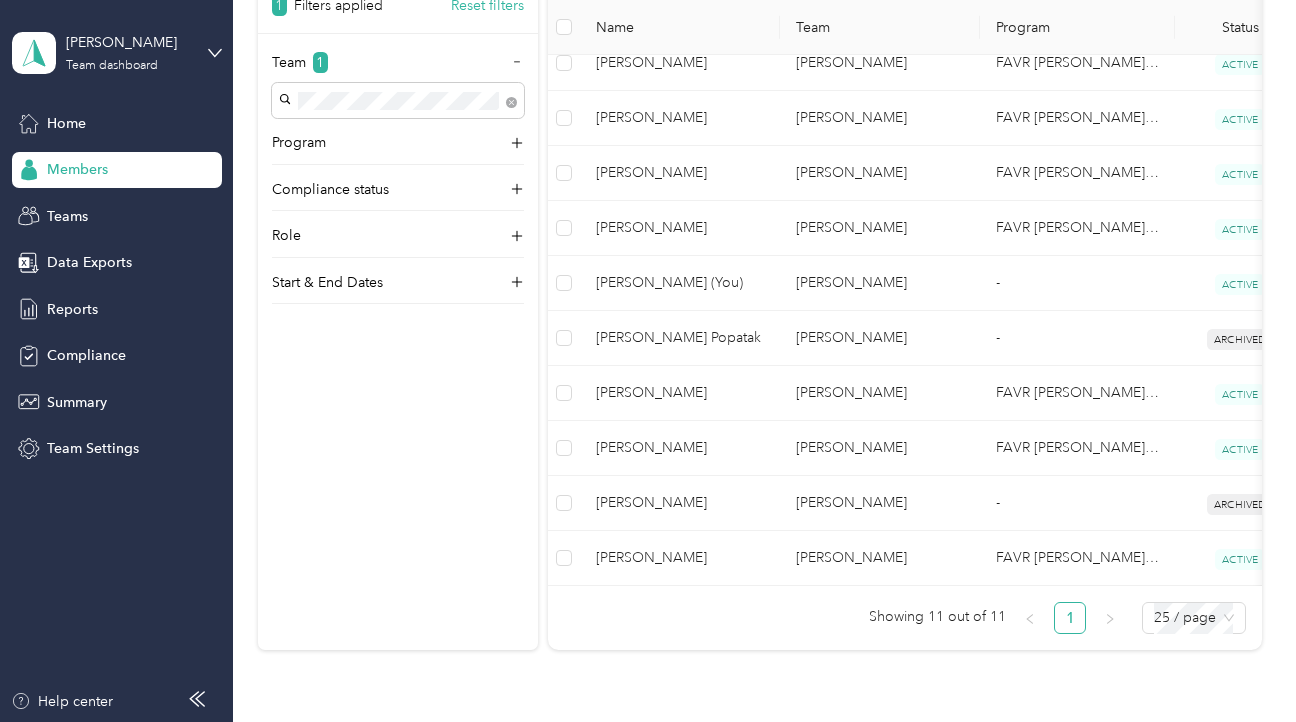 scroll, scrollTop: 625, scrollLeft: 0, axis: vertical 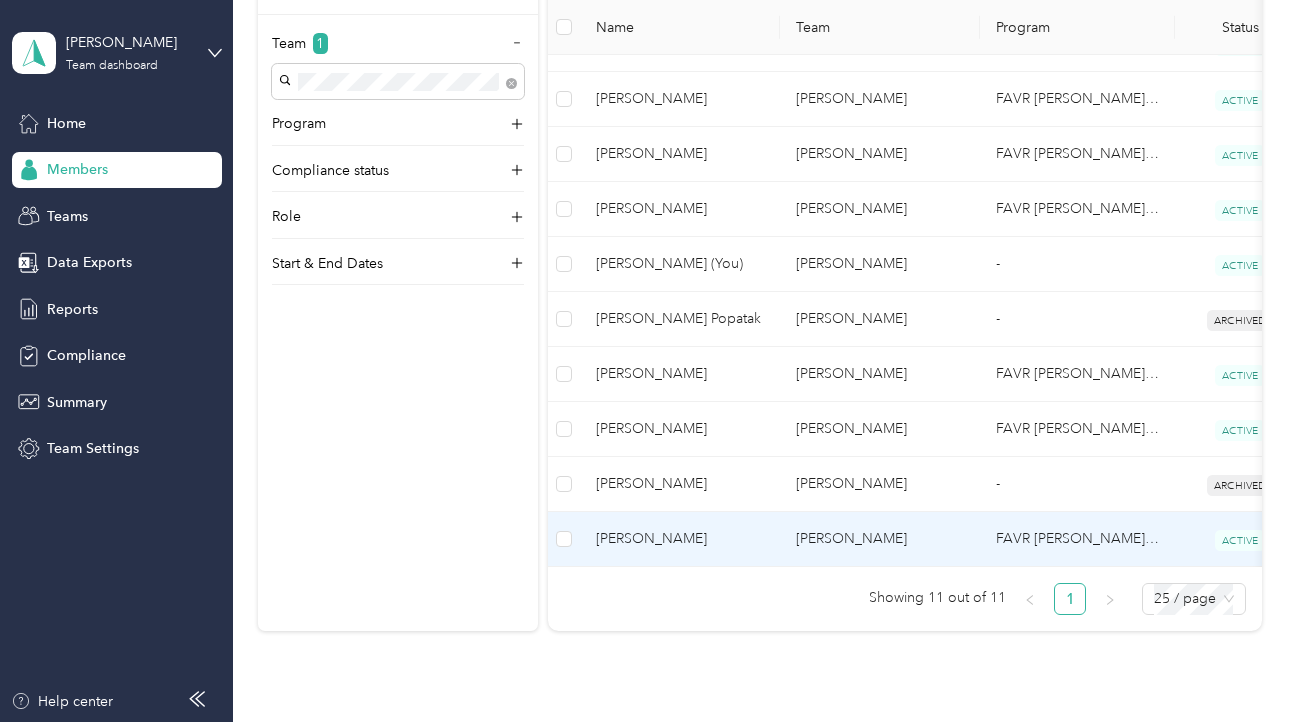 click on "[PERSON_NAME]" at bounding box center (880, 539) 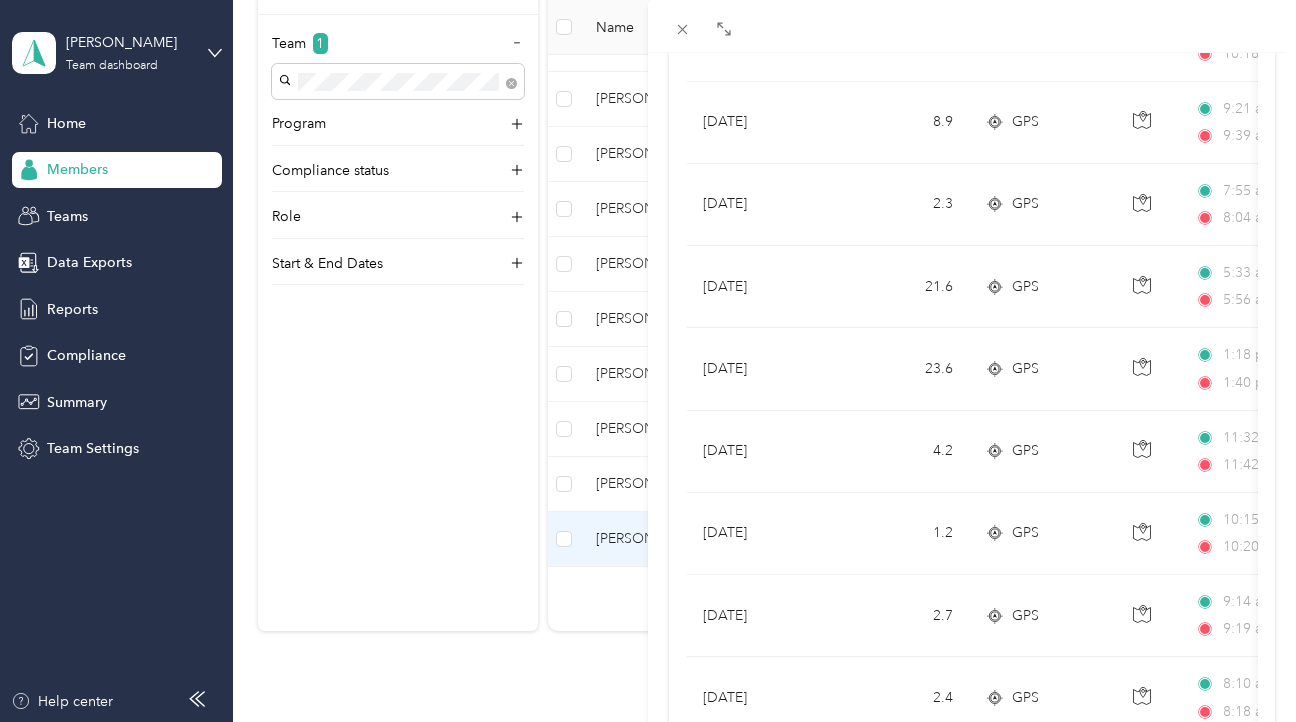 scroll, scrollTop: 0, scrollLeft: 0, axis: both 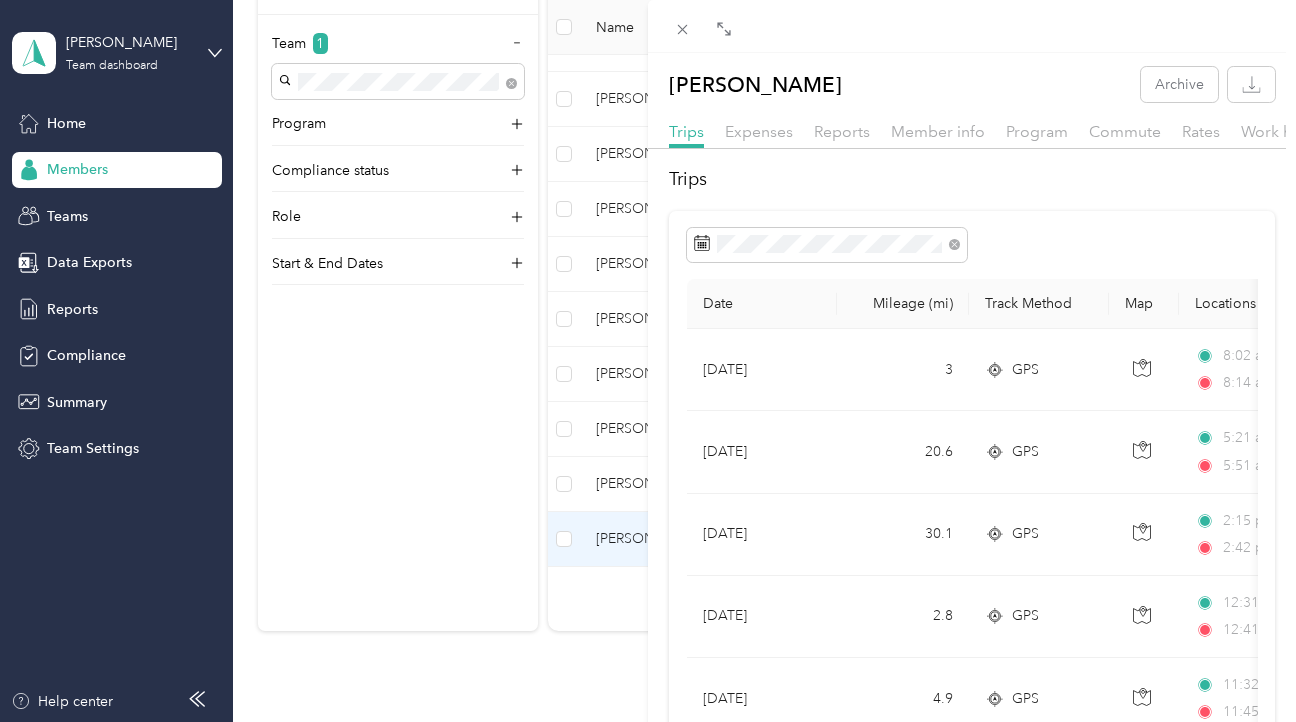 click on "[PERSON_NAME] Archive Trips Expenses Reports Member info Program Commute Rates Work hours Trips Date Mileage (mi) Track Method Map Locations Mileage value Purpose               [DATE] 3 GPS 8:02 am H T #157 - [PERSON_NAME][GEOGRAPHIC_DATA] ([STREET_ADDRESS][PERSON_NAME] 8:14 am WALMART #5063 - [GEOGRAPHIC_DATA] (1830 [STREET_ADDRESS]) $0.64 [PERSON_NAME] Beverages [DATE] 20.6 GPS 5:21 am [STREET_ADDRESS] 5:51 am H T #157 - [PERSON_NAME][GEOGRAPHIC_DATA] (1811 [PERSON_NAME][GEOGRAPHIC_DATA], [GEOGRAPHIC_DATA], [GEOGRAPHIC_DATA]) $4.43 [PERSON_NAME] Beverages [DATE] 30.1 GPS 2:15 pm H T #157 - [PERSON_NAME][GEOGRAPHIC_DATA] (1811 [PERSON_NAME][GEOGRAPHIC_DATA], [GEOGRAPHIC_DATA], [GEOGRAPHIC_DATA]) 2:42 pm LURE ([STREET_ADDRESS][PERSON_NAME]) $6.47 [PERSON_NAME] Beverages [DATE] 2.8 GPS 12:31 pm H T #171 - [STREET_ADDRESS] ([STREET_ADDRESS]) 12:41 pm H T #157 - [PERSON_NAME][GEOGRAPHIC_DATA] ([STREET_ADDRESS][PERSON_NAME]) $0.60 [PERSON_NAME] Beverages [DATE] 4.9 GPS 11:32 am 11:45 am $1.05 [PERSON_NAME] Beverages 1.7" at bounding box center (648, 361) 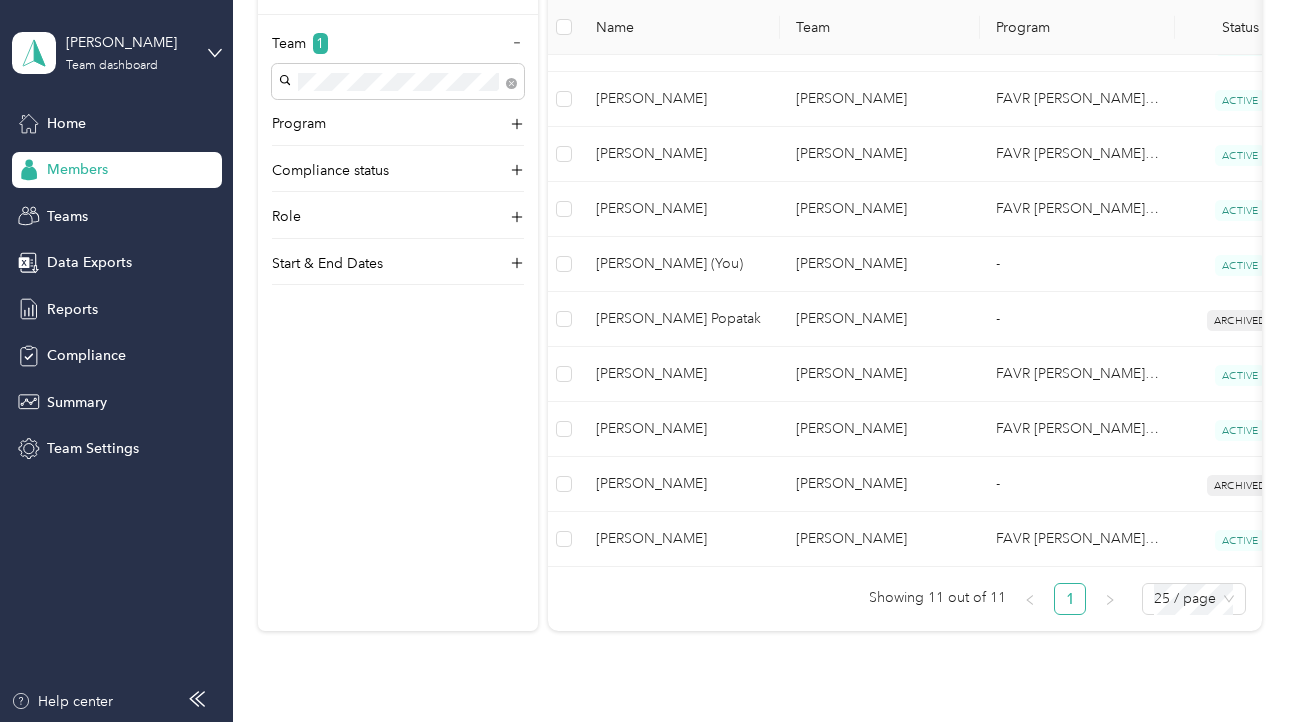 click on "Drag to resize Click to close [PERSON_NAME] Archive Trips Expenses Reports Member info Program Commute Rates Work hours Trips Date Mileage (mi) Track Method Map Locations Mileage value Purpose               No trips yet." at bounding box center [643, 722] 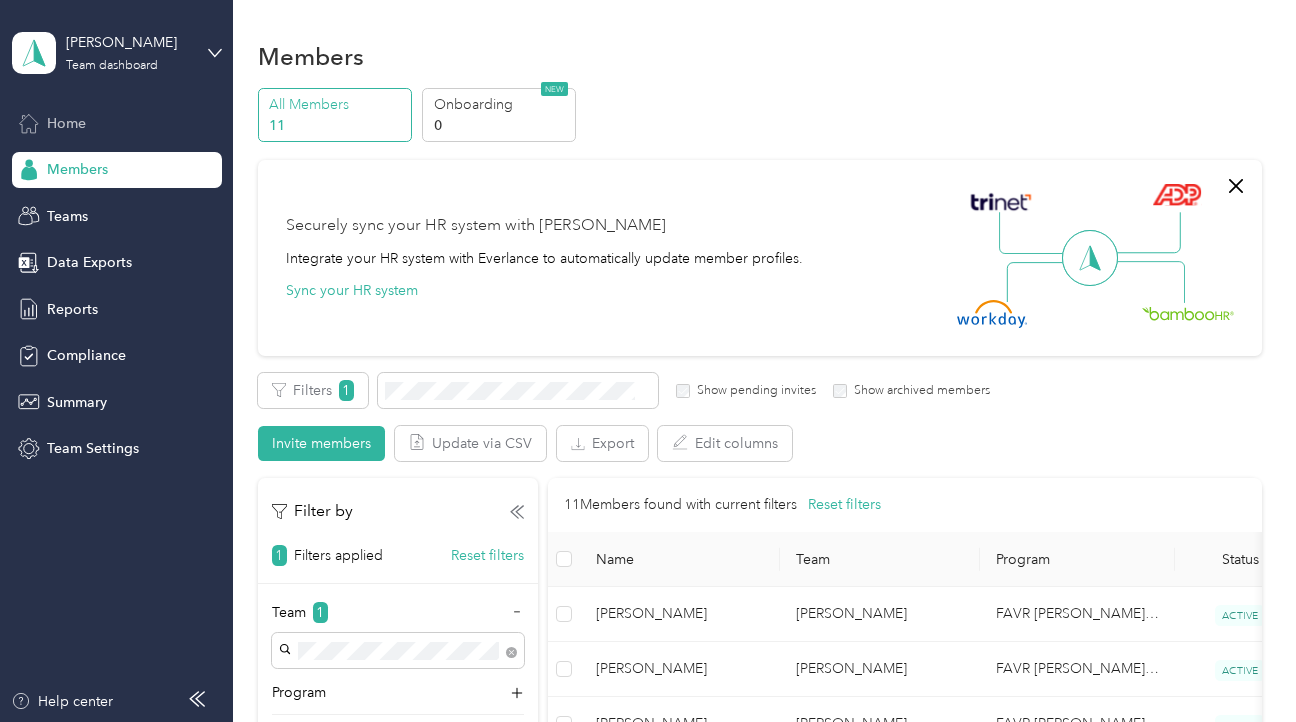 click on "Home" at bounding box center [66, 123] 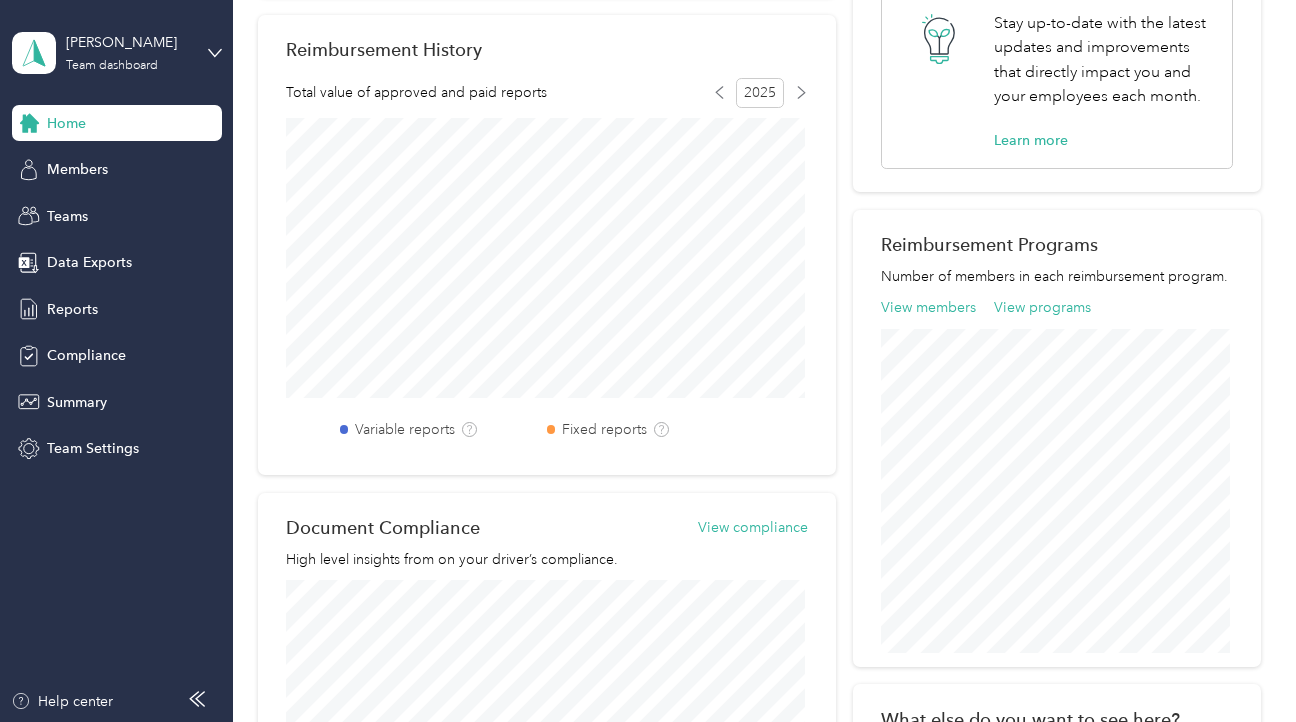 scroll, scrollTop: 506, scrollLeft: 0, axis: vertical 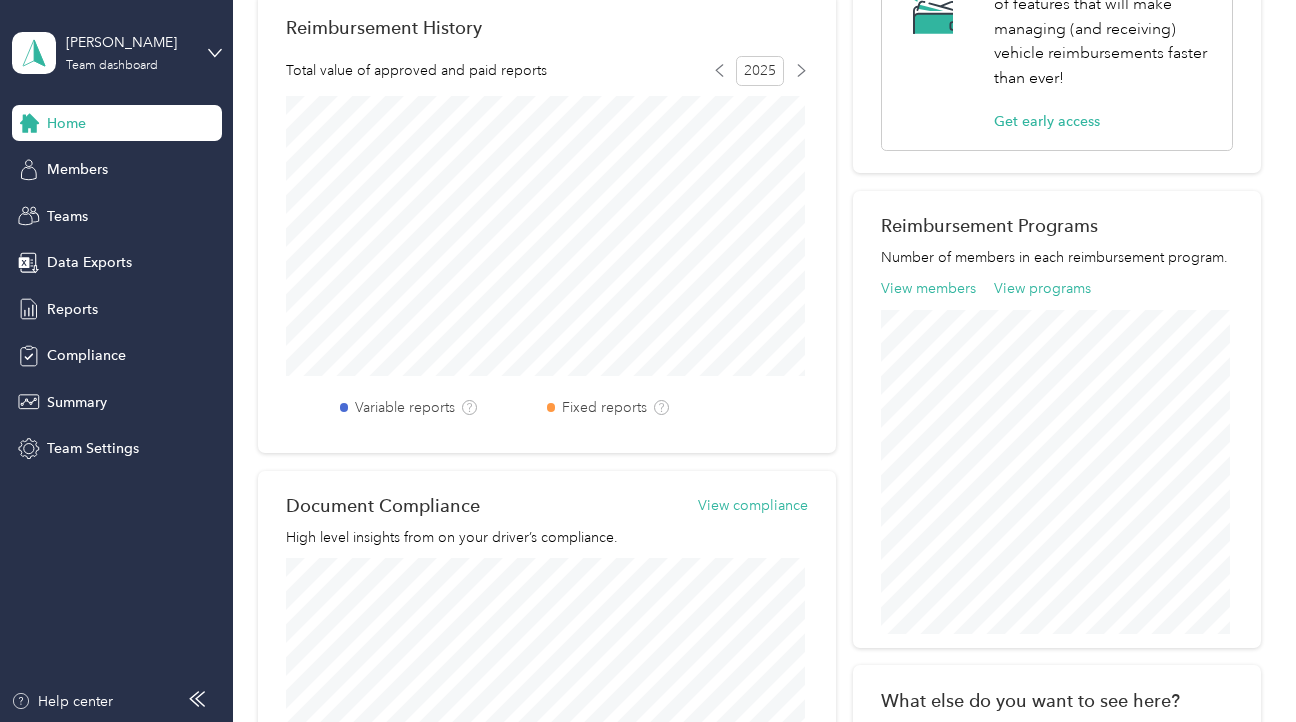drag, startPoint x: 1275, startPoint y: 337, endPoint x: 1292, endPoint y: 352, distance: 22.671568 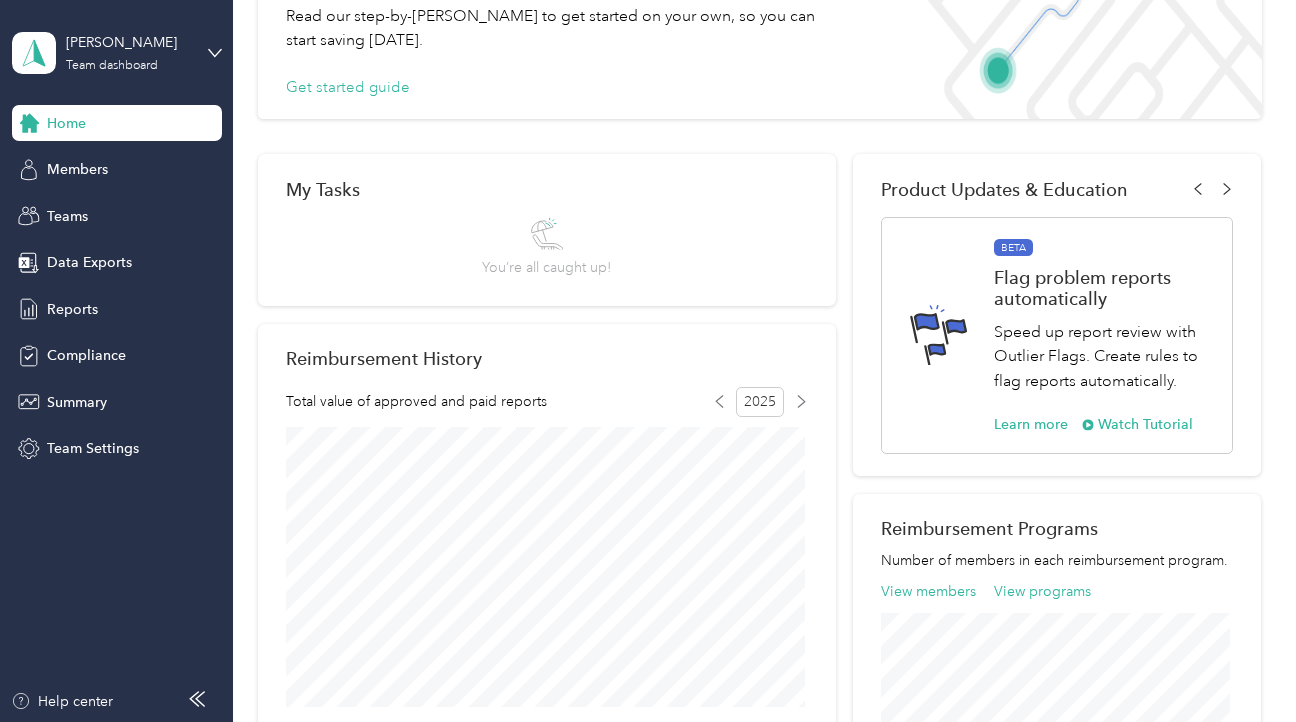 scroll, scrollTop: 147, scrollLeft: 0, axis: vertical 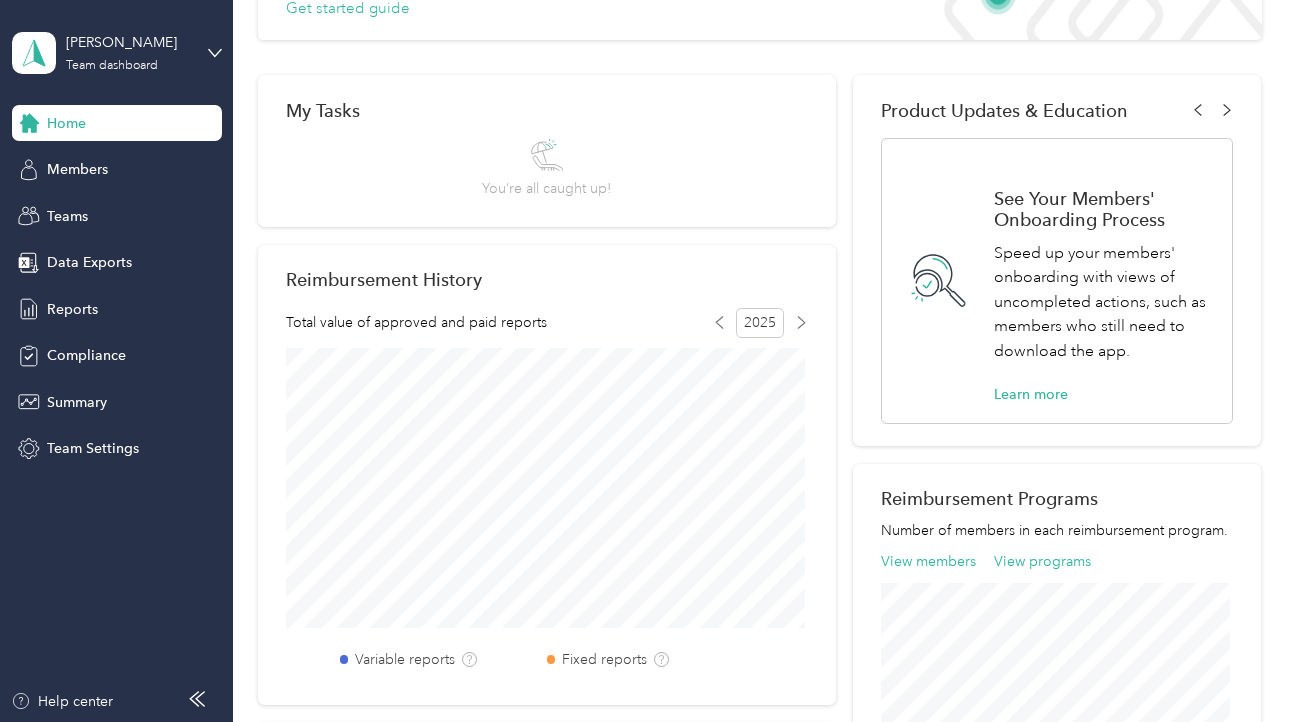 click on "[PERSON_NAME] Team dashboard" at bounding box center [117, 53] 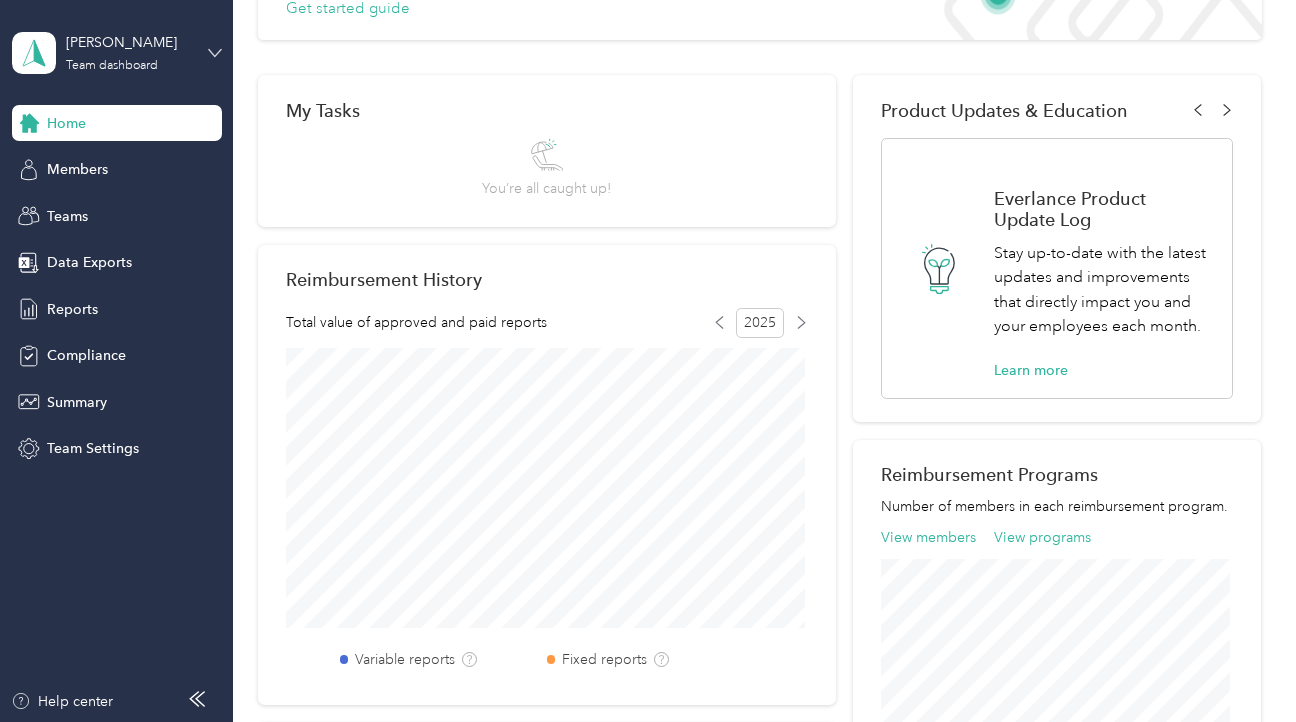click 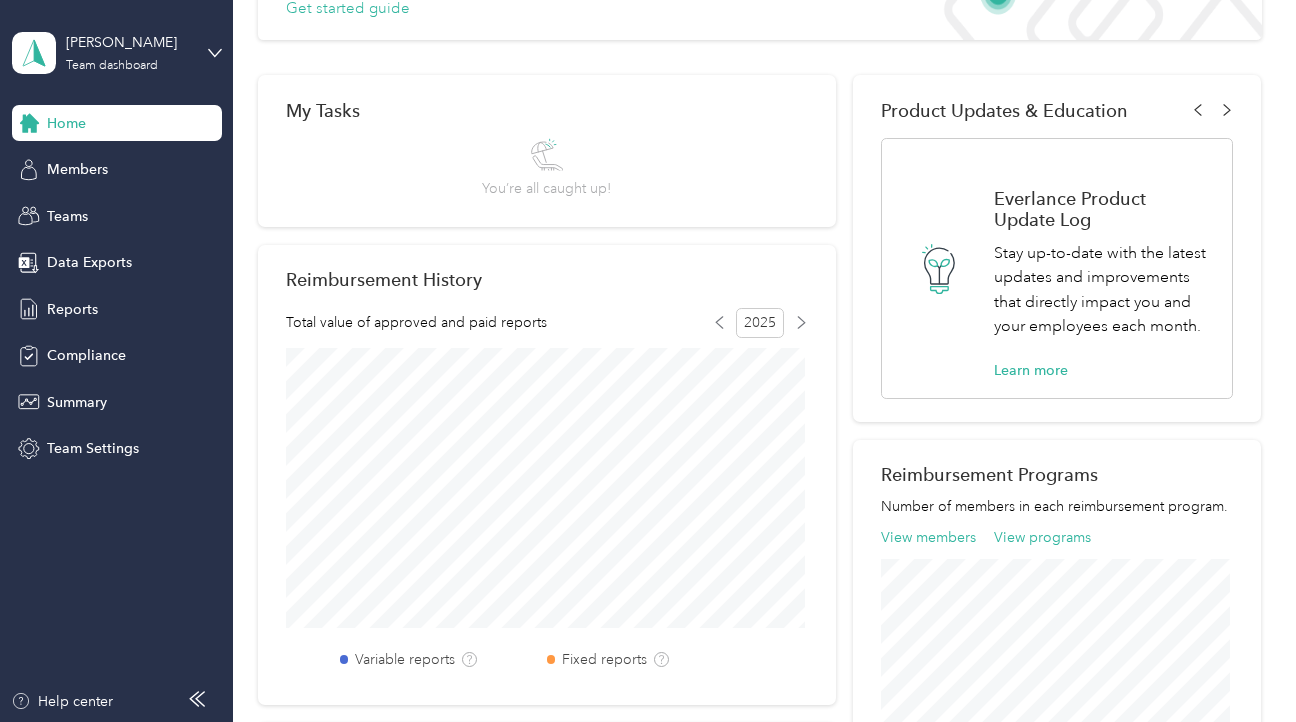 click on "Log out" at bounding box center [335, 247] 